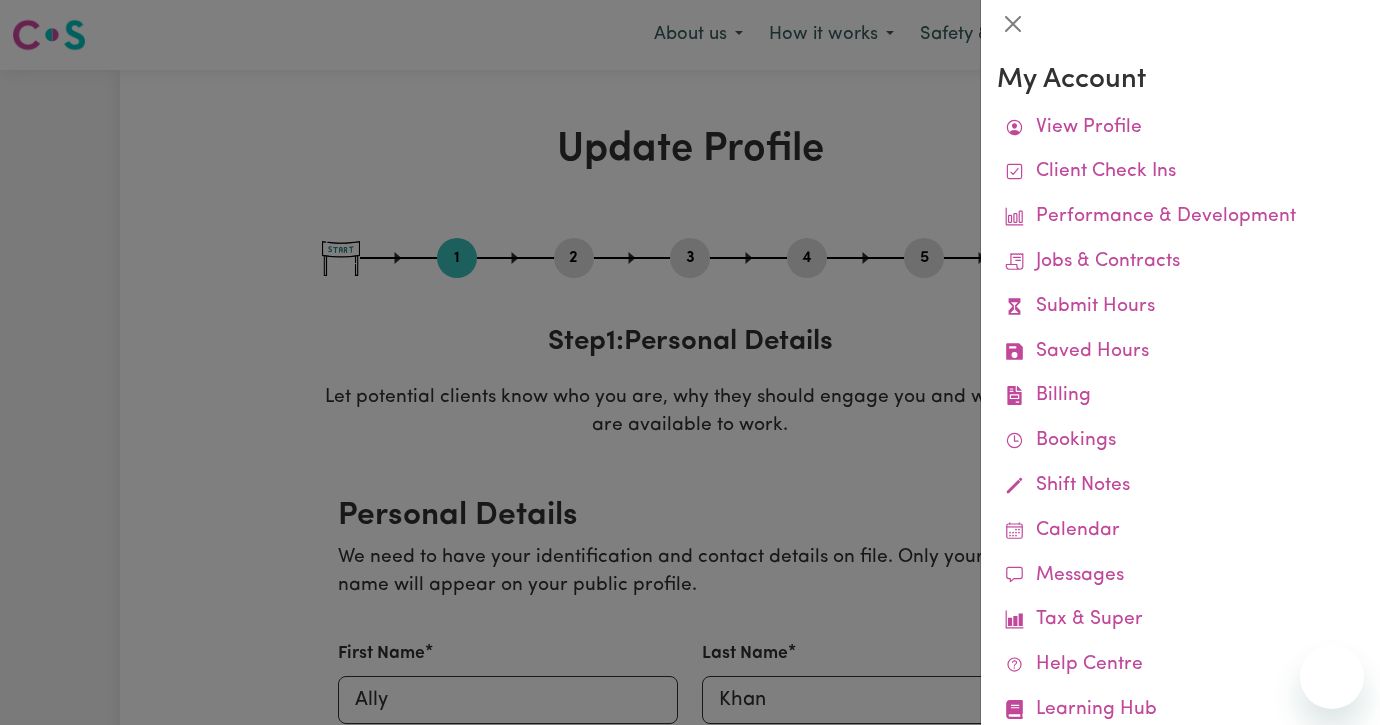 select on "[DEMOGRAPHIC_DATA]" 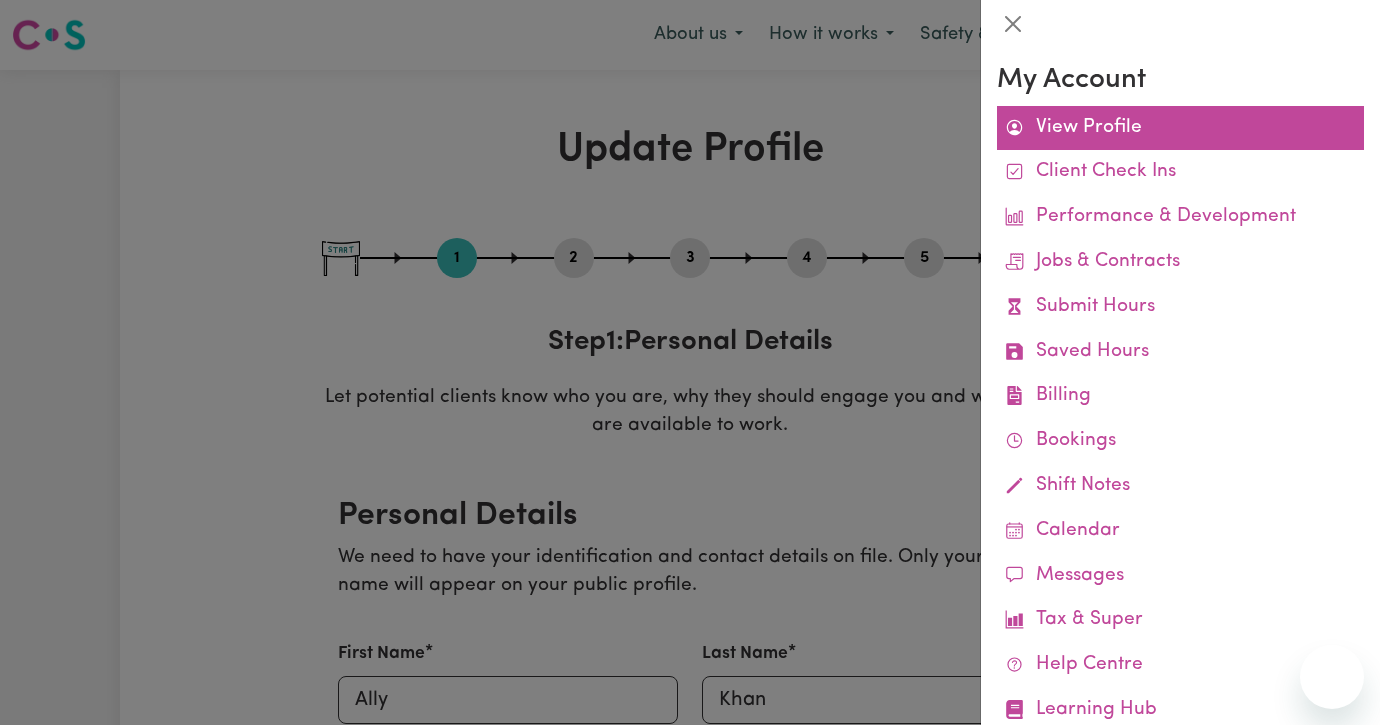 scroll, scrollTop: 0, scrollLeft: 0, axis: both 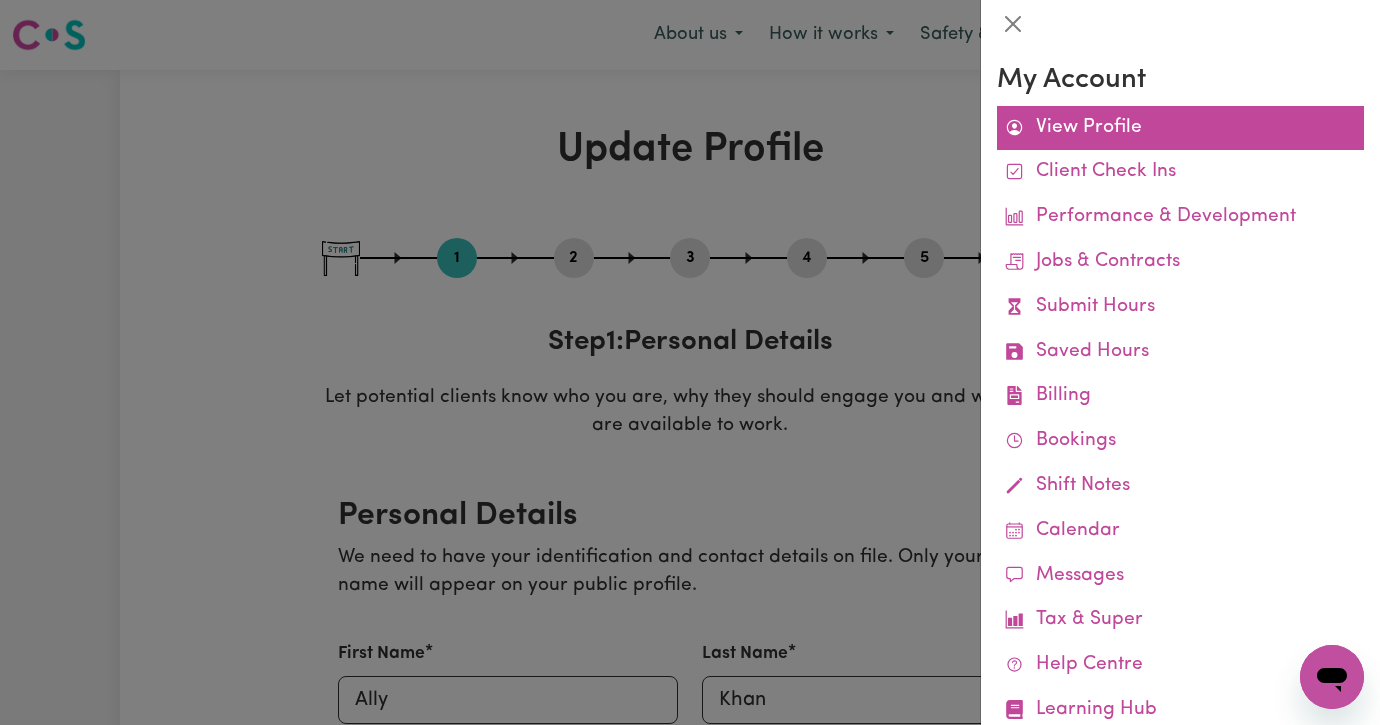 click on "View Profile" at bounding box center [1180, 128] 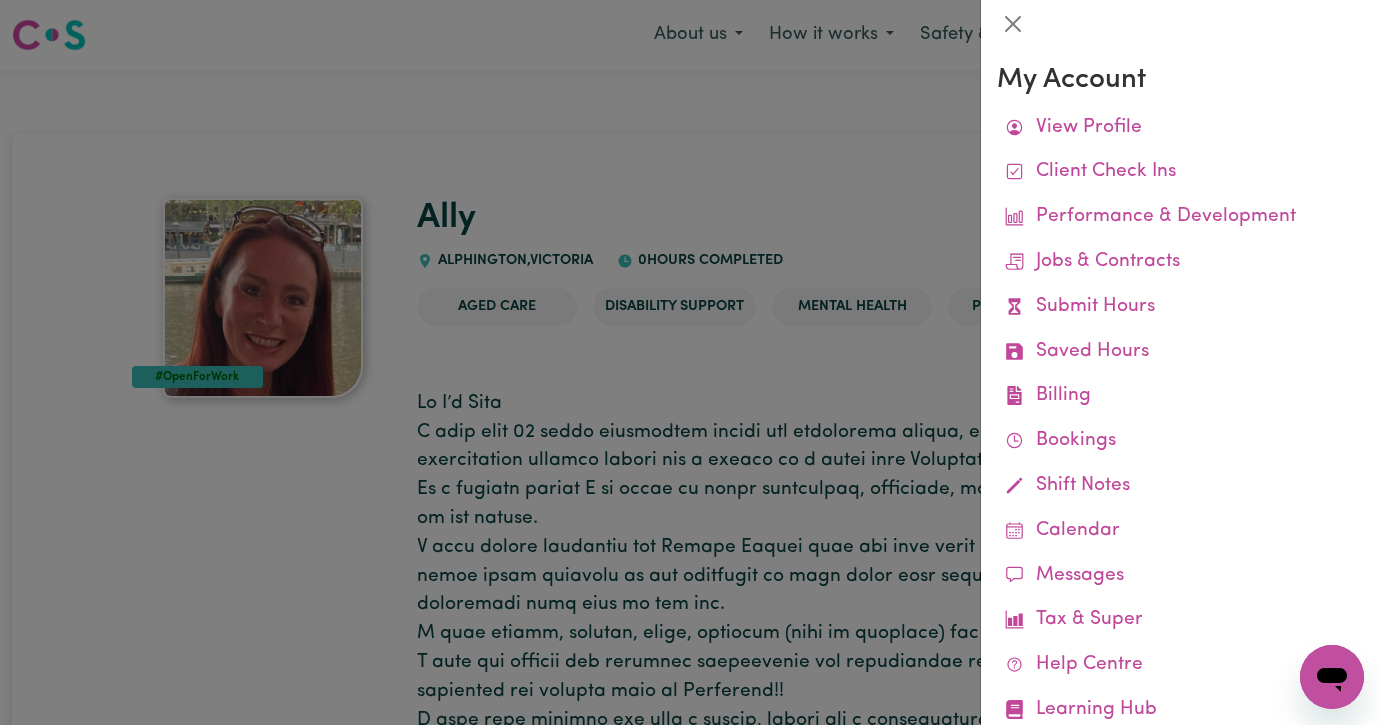 click at bounding box center [690, 362] 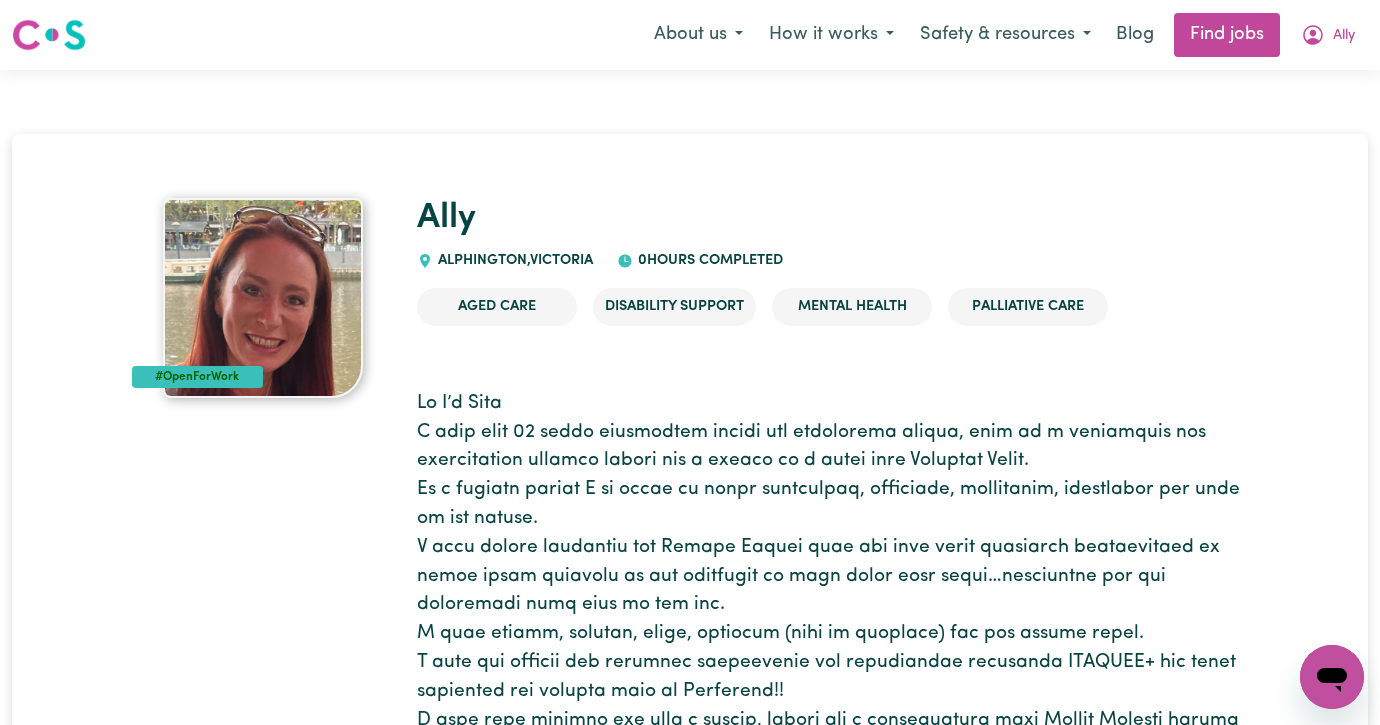 scroll, scrollTop: 0, scrollLeft: 0, axis: both 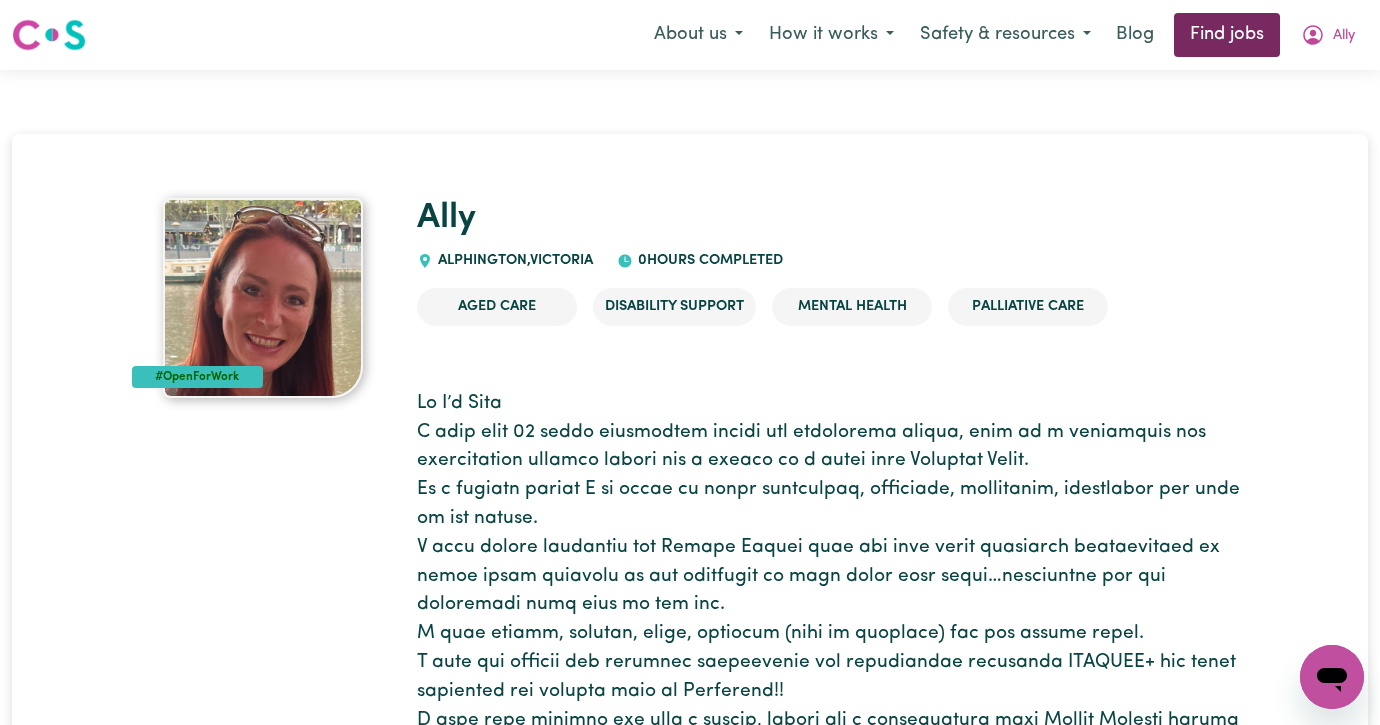 click on "Find jobs" at bounding box center [1227, 35] 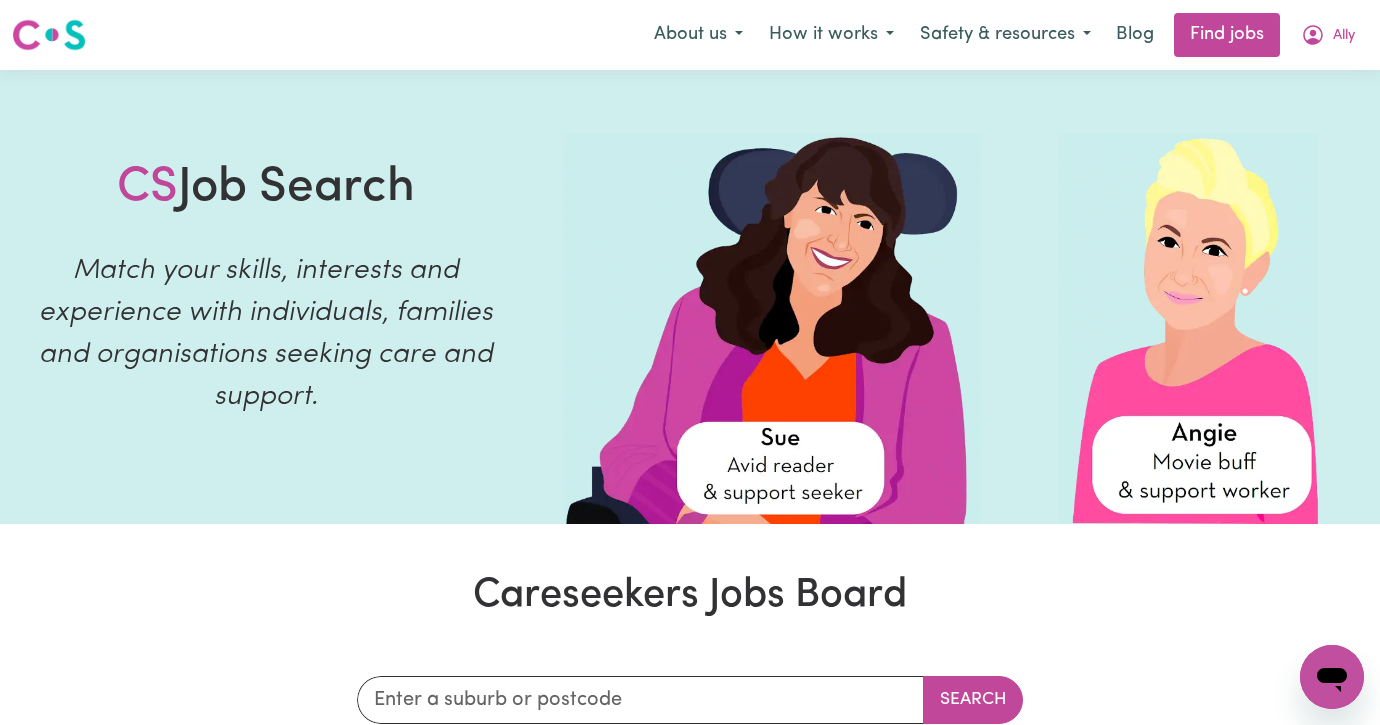 scroll, scrollTop: 0, scrollLeft: 0, axis: both 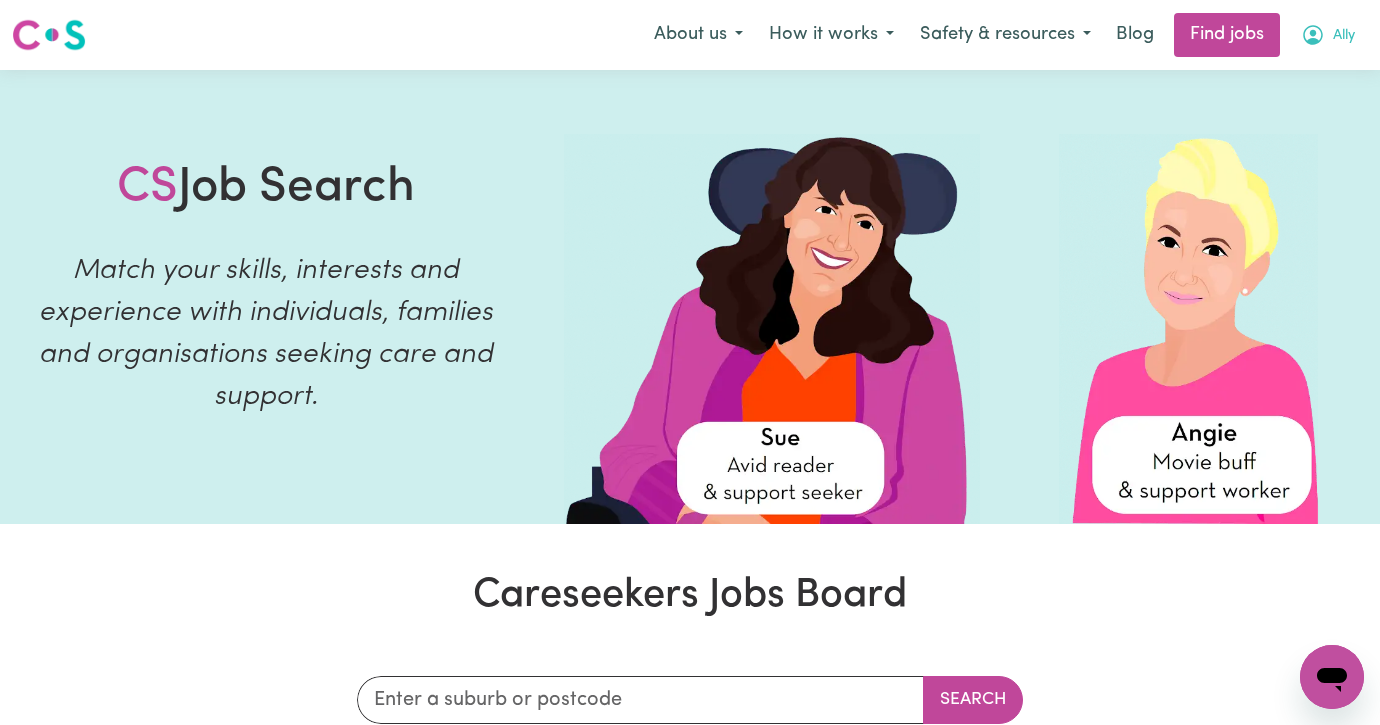 click on "Ally" at bounding box center (1328, 35) 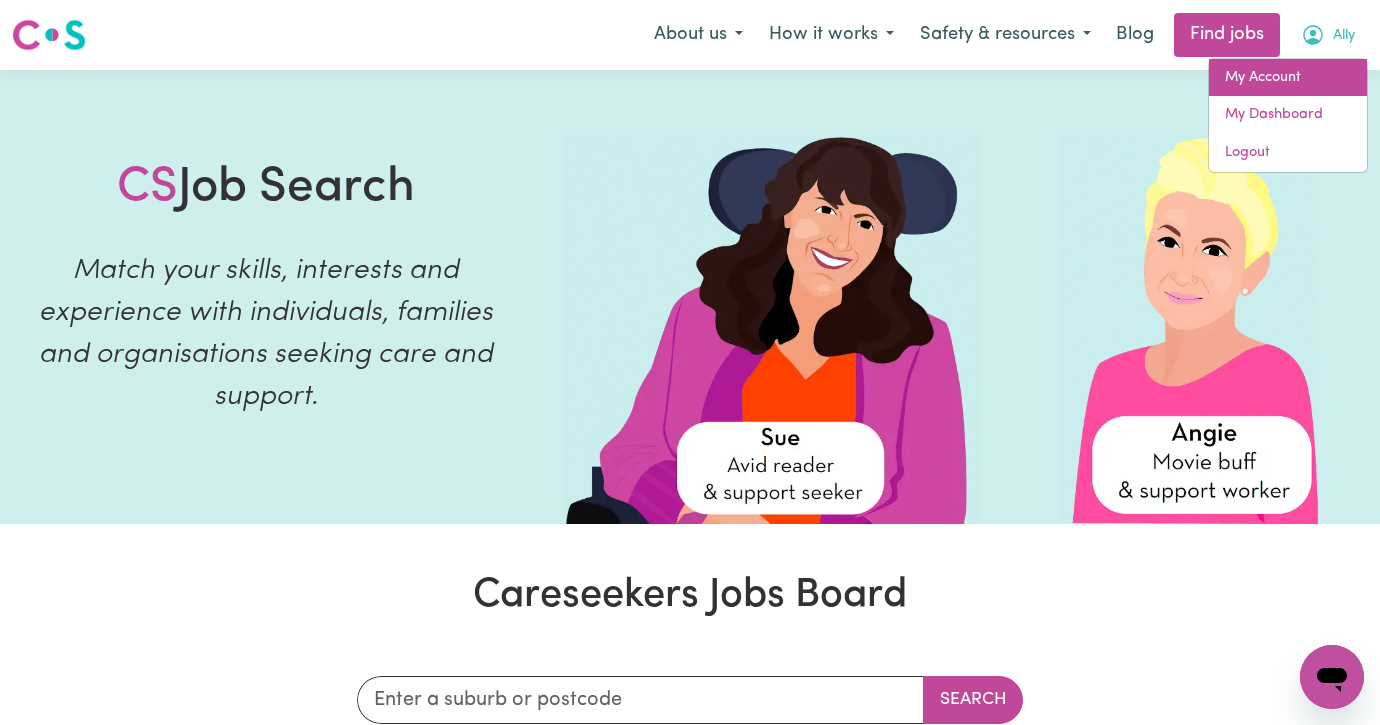 click on "My Account" at bounding box center (1288, 78) 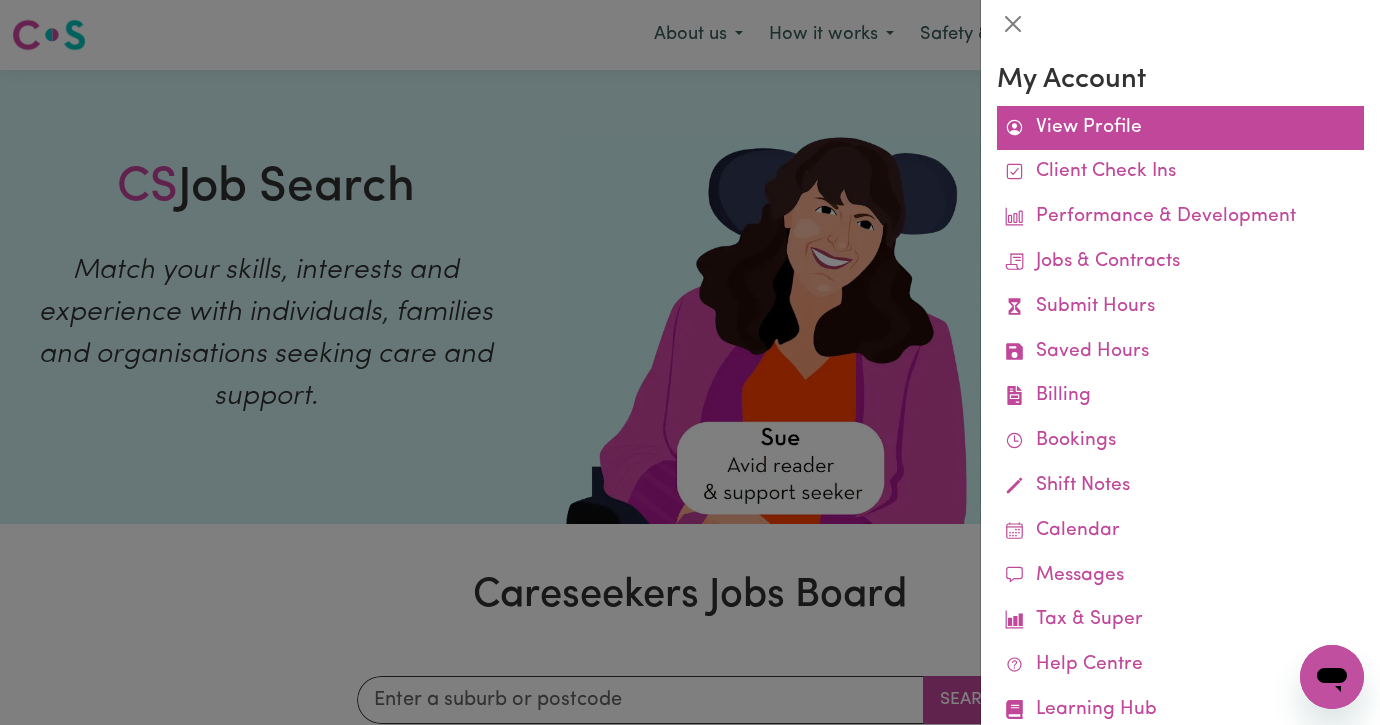 click on "View Profile" at bounding box center (1180, 128) 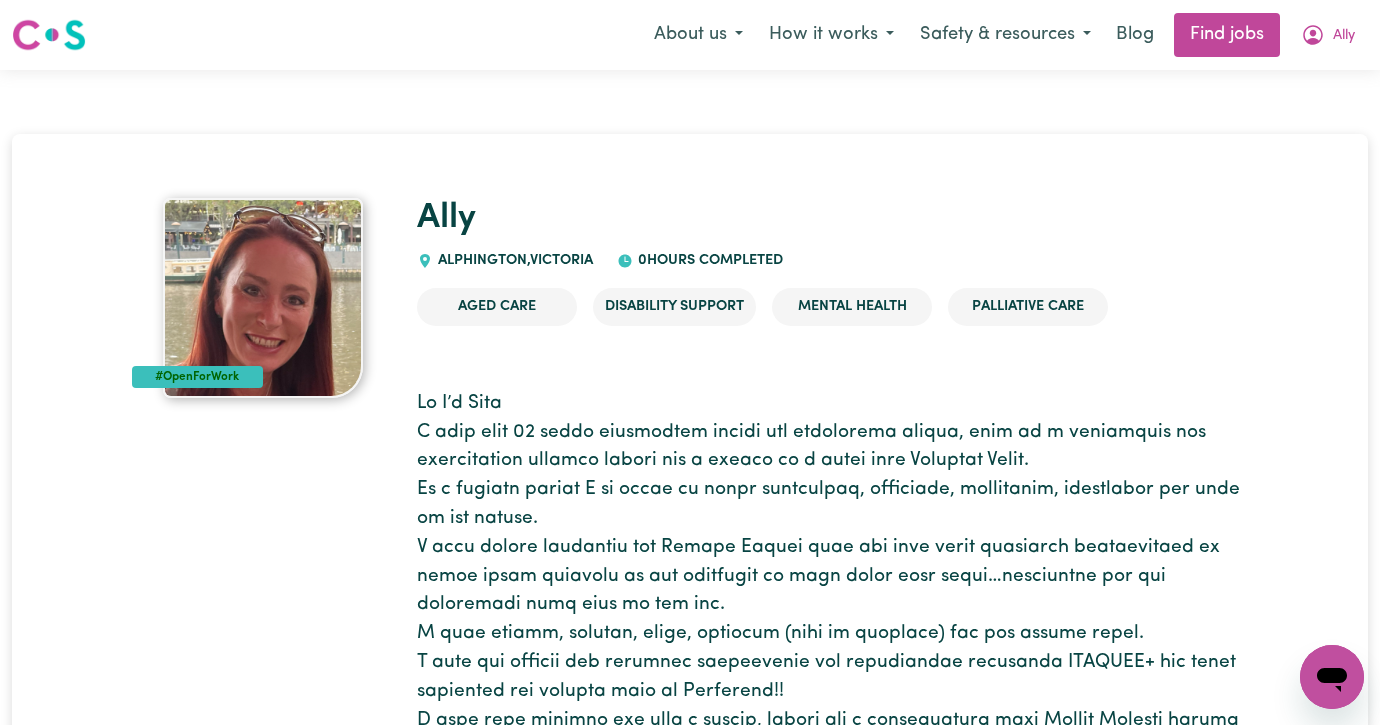 scroll, scrollTop: 0, scrollLeft: 0, axis: both 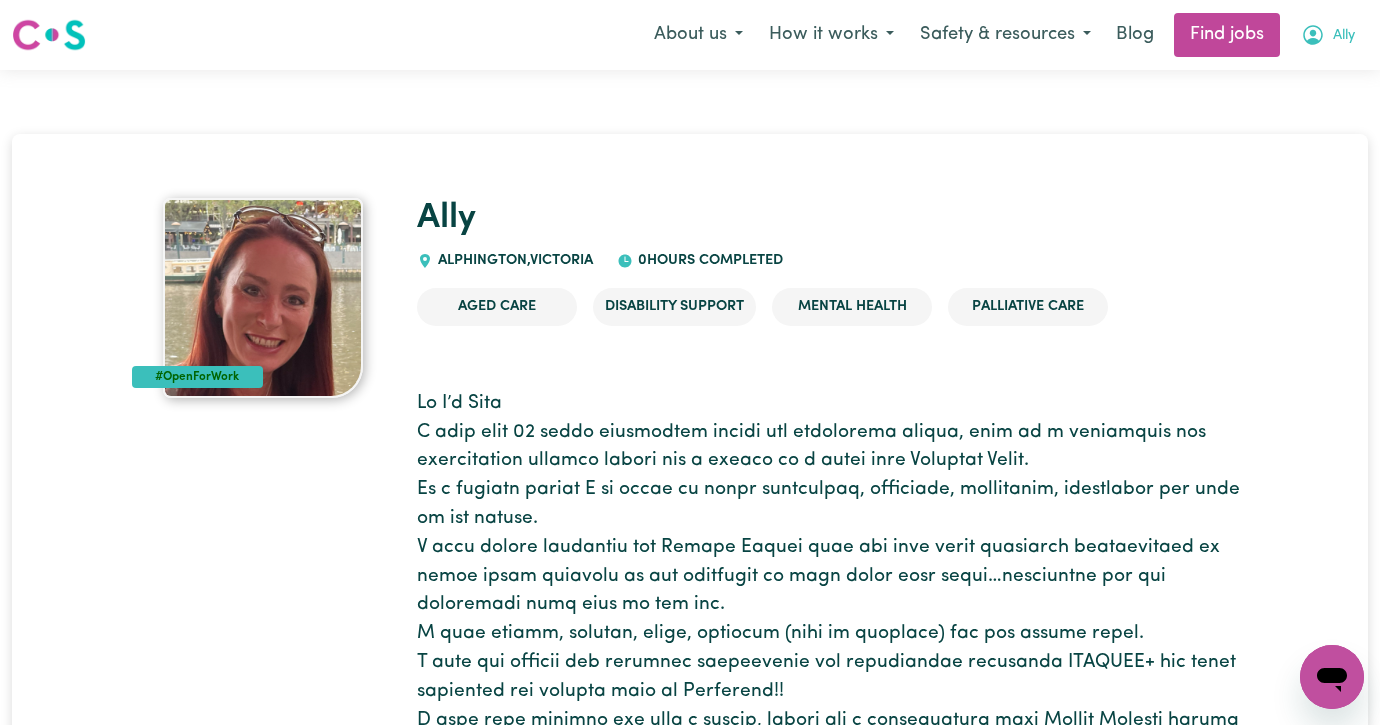 click on "Ally" at bounding box center (1344, 36) 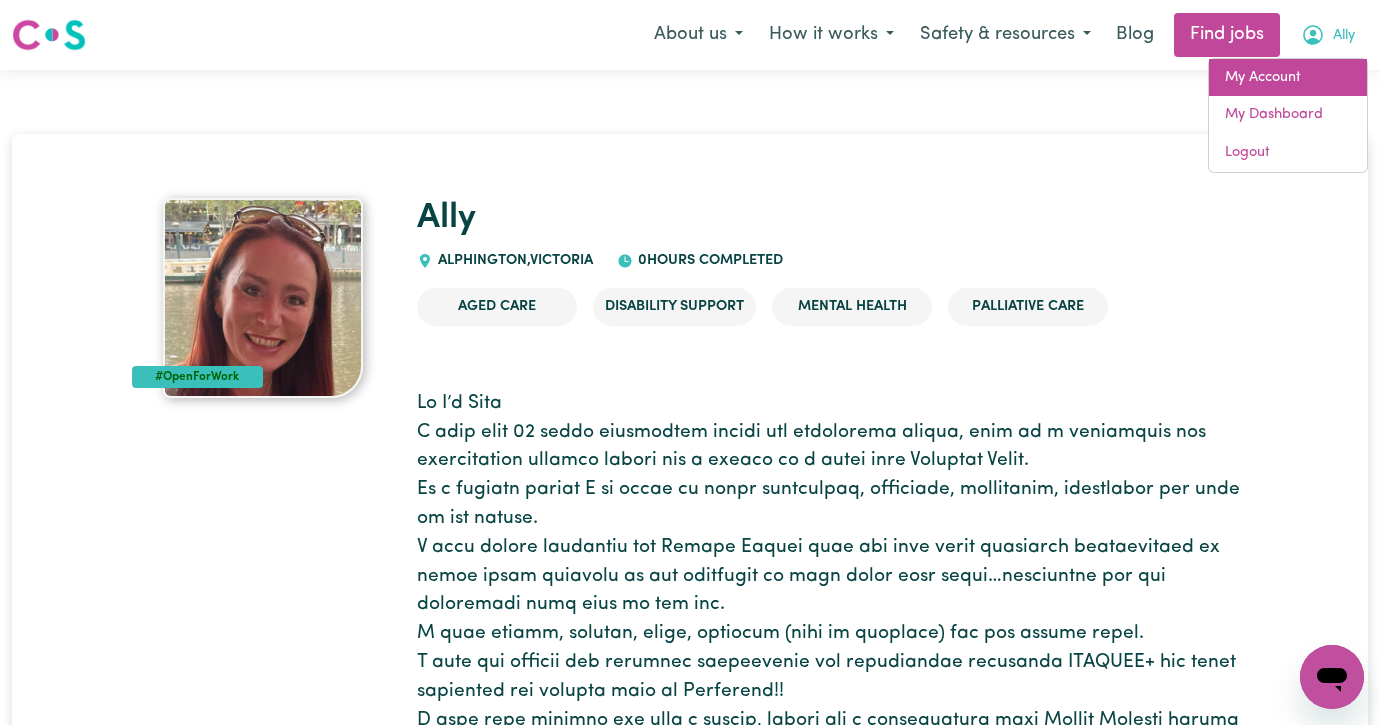 click on "My Account" at bounding box center (1288, 78) 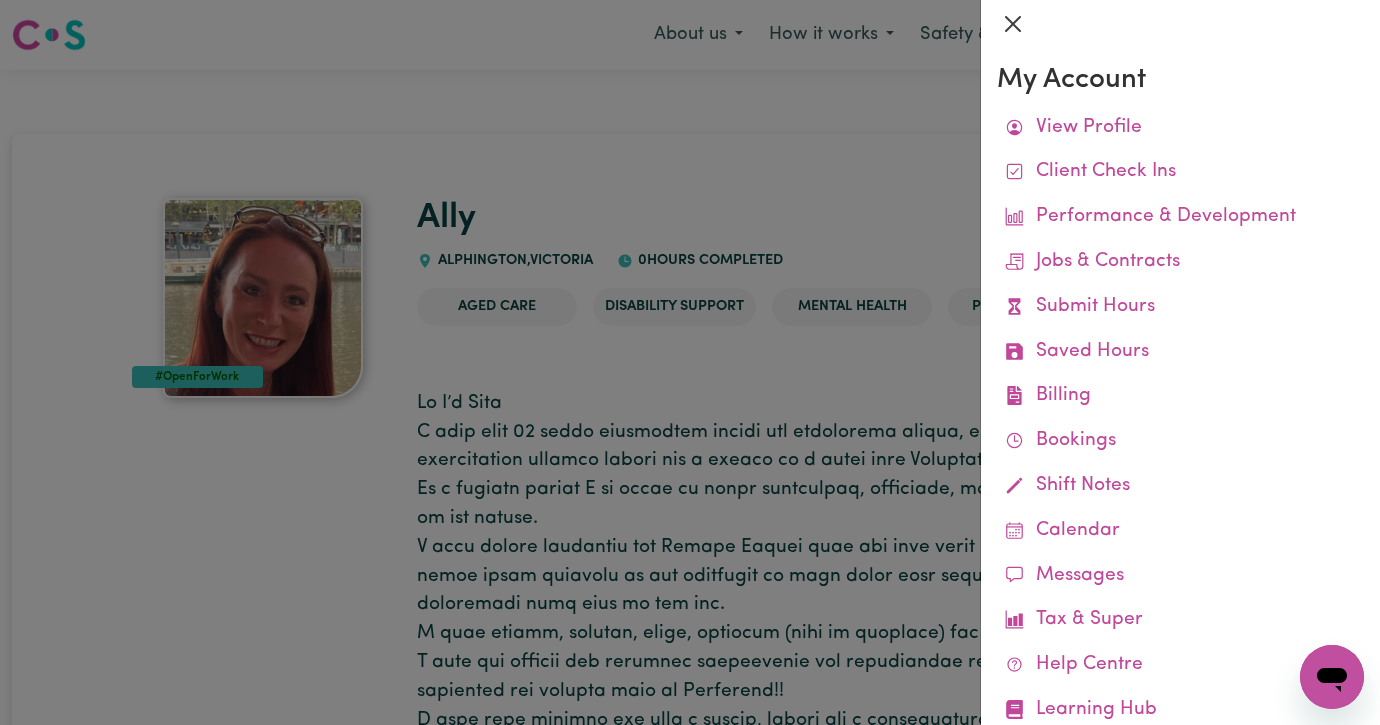 click at bounding box center (1013, 24) 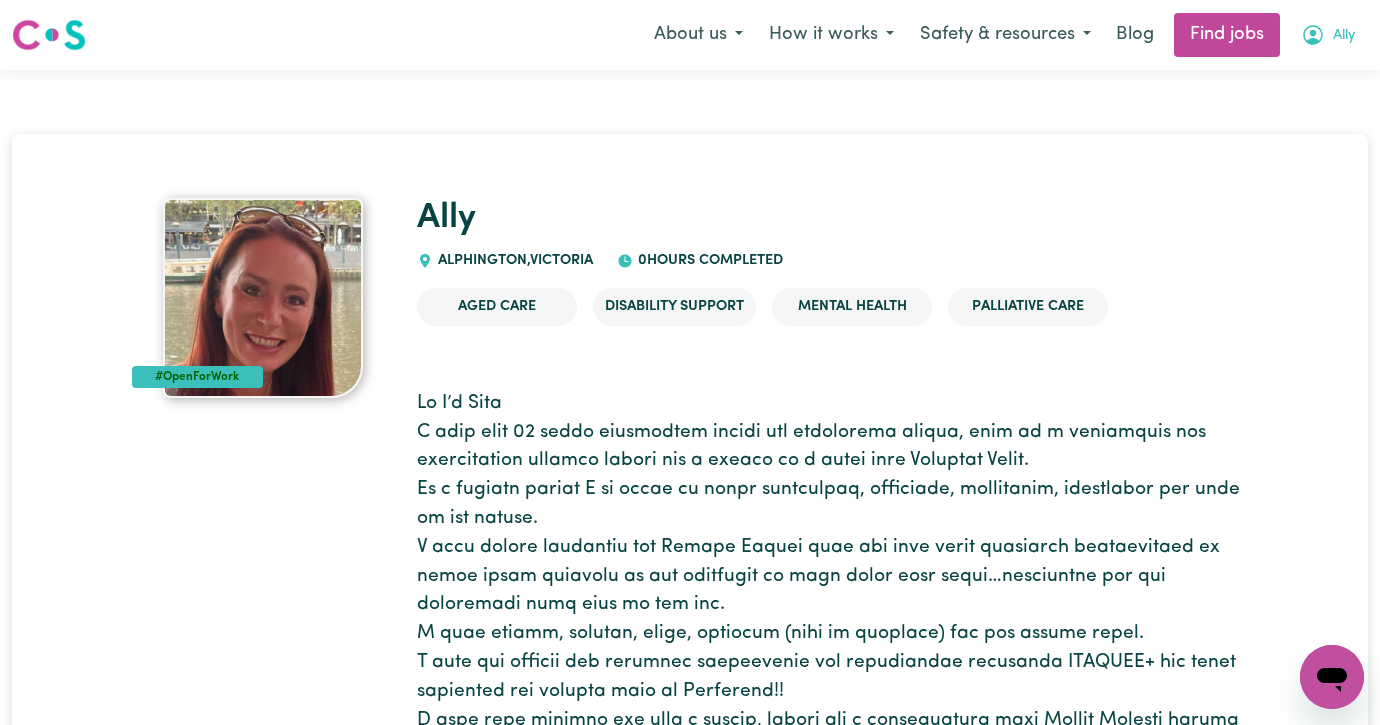click on "Ally" at bounding box center (1328, 35) 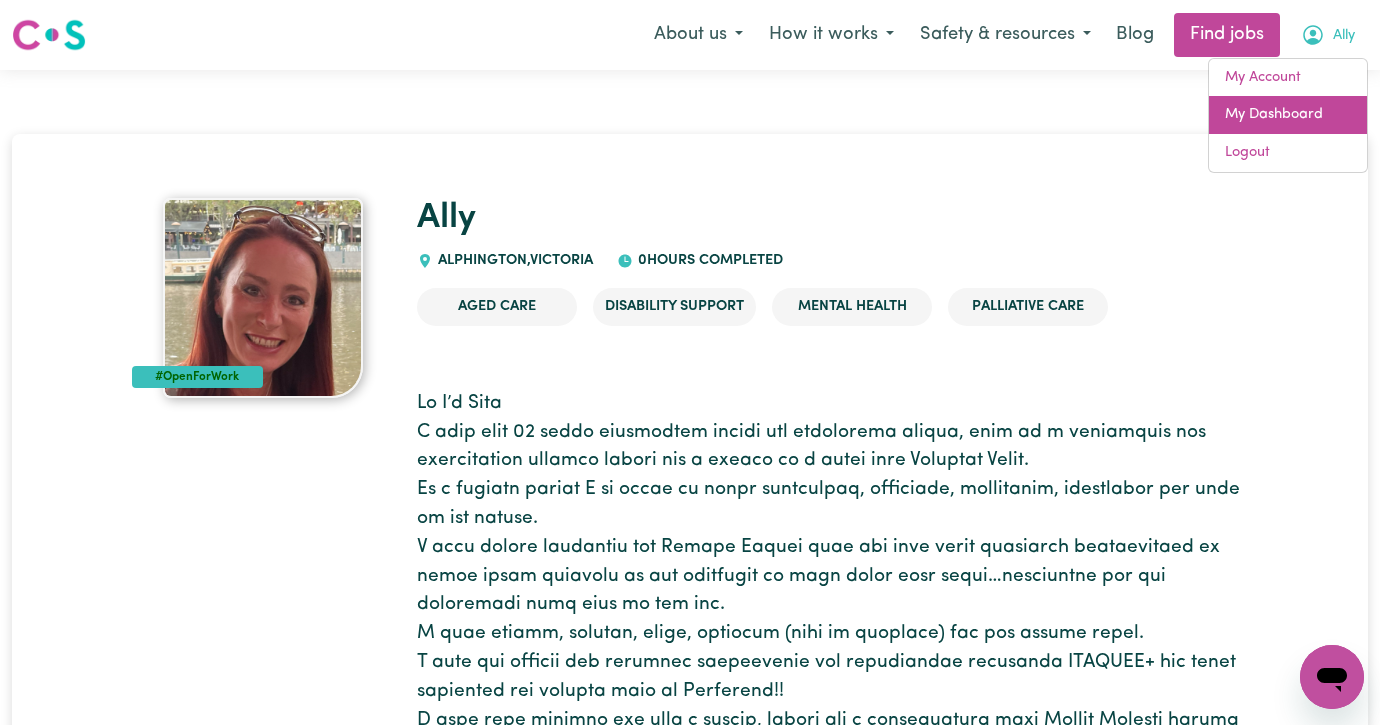 click on "My Dashboard" at bounding box center (1288, 115) 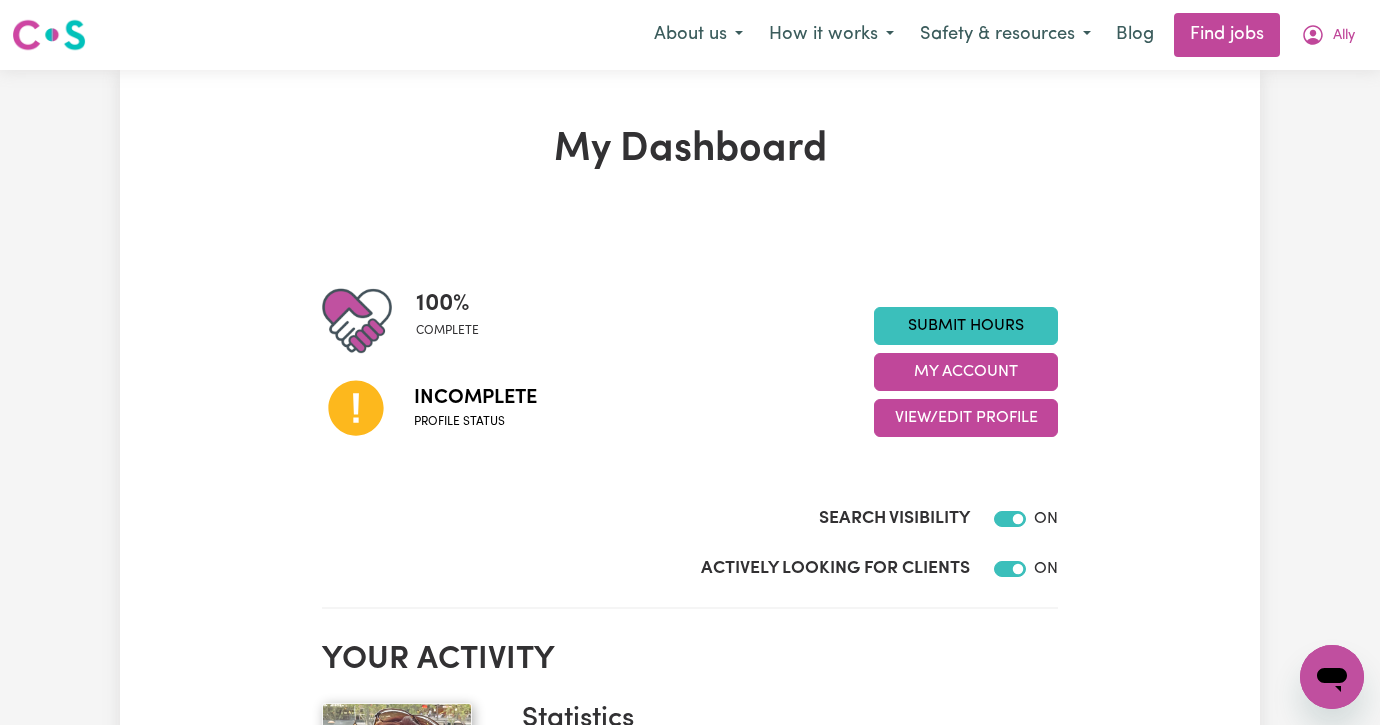 scroll, scrollTop: 0, scrollLeft: 0, axis: both 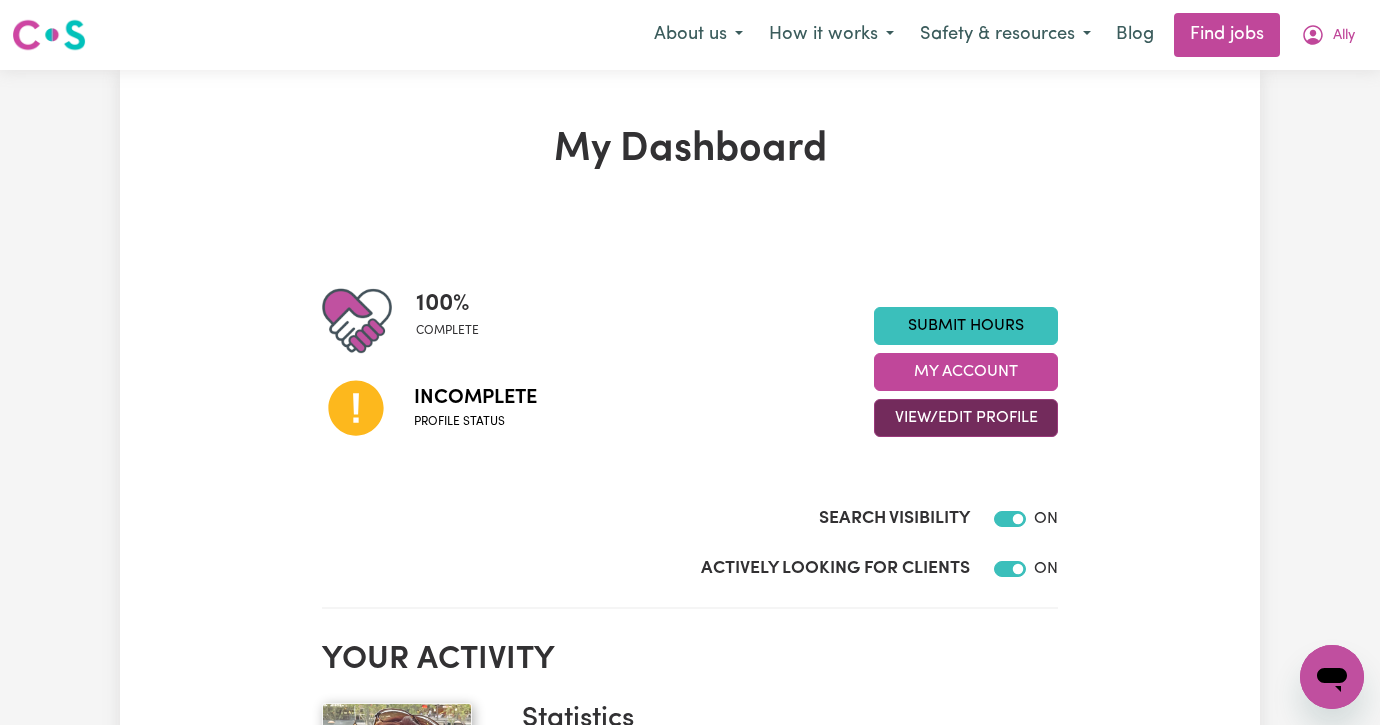 click on "View/Edit Profile" at bounding box center (966, 418) 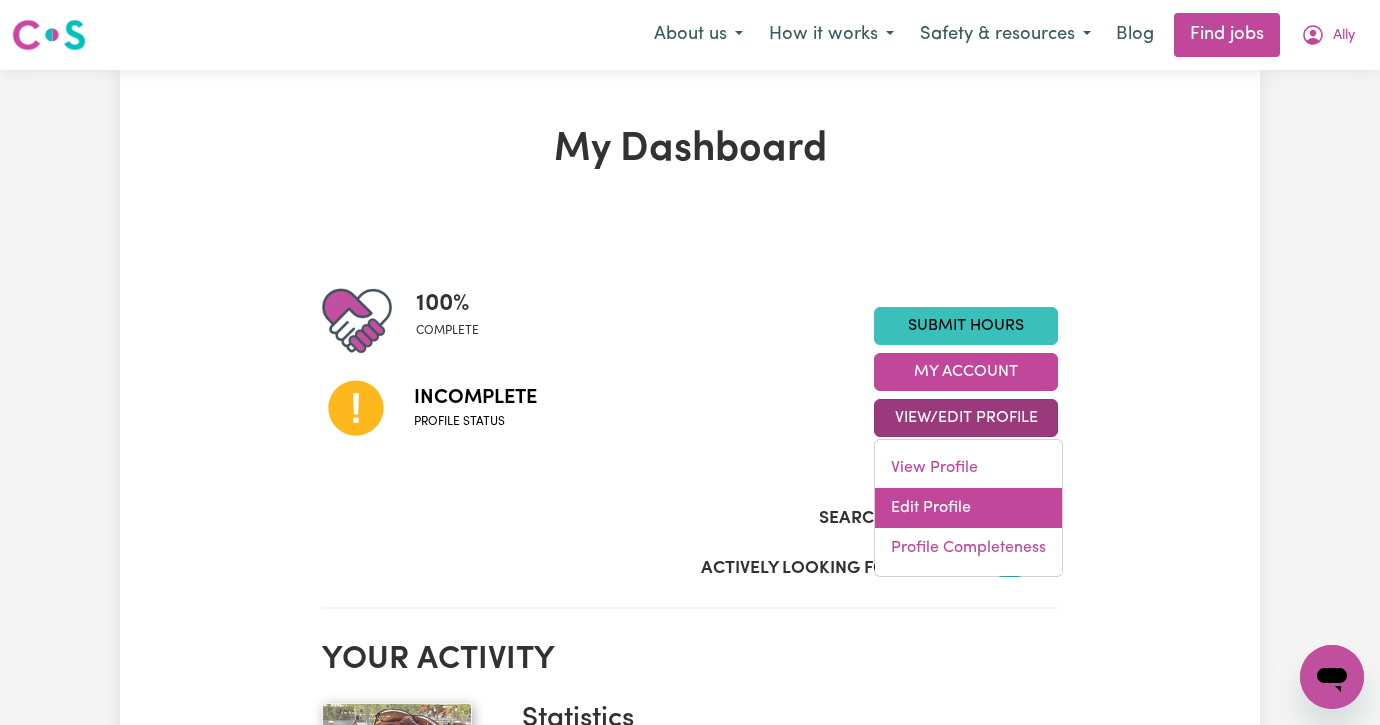 click on "Edit Profile" at bounding box center [968, 508] 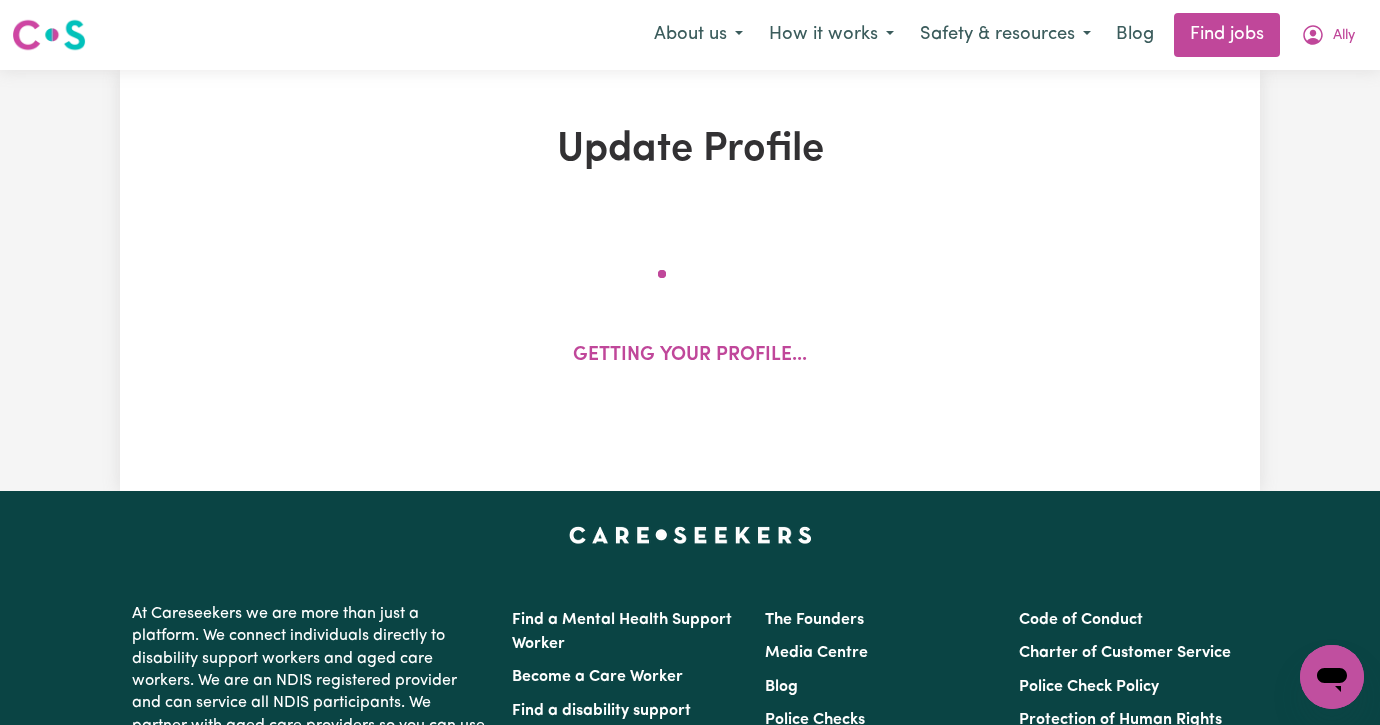 select on "female" 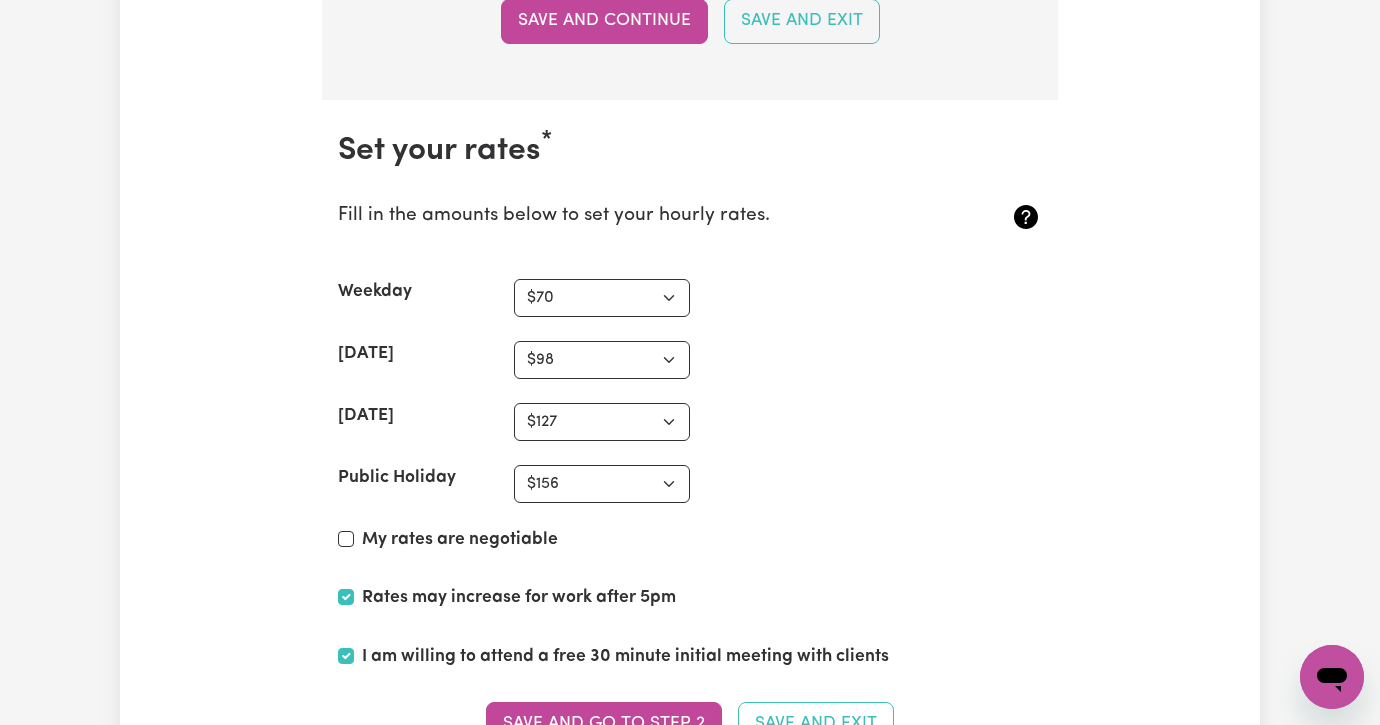 scroll, scrollTop: 5078, scrollLeft: 0, axis: vertical 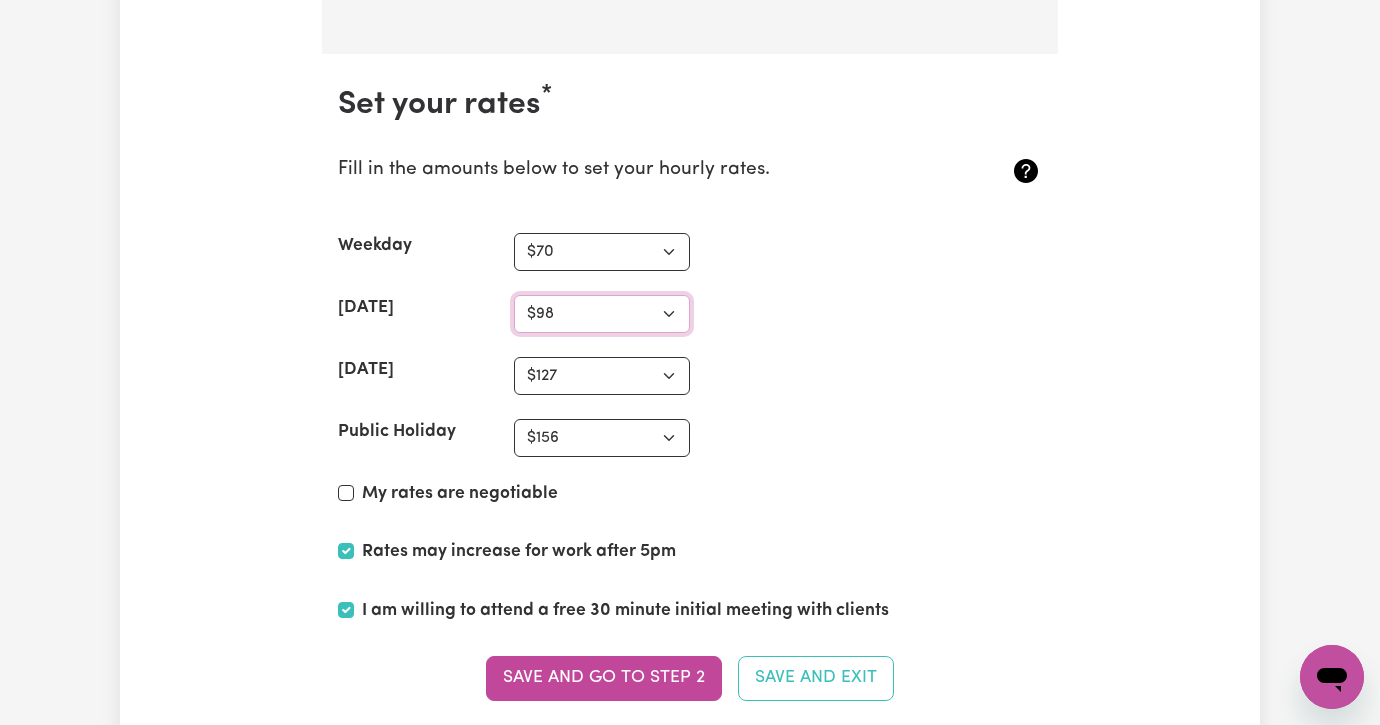 select on "95" 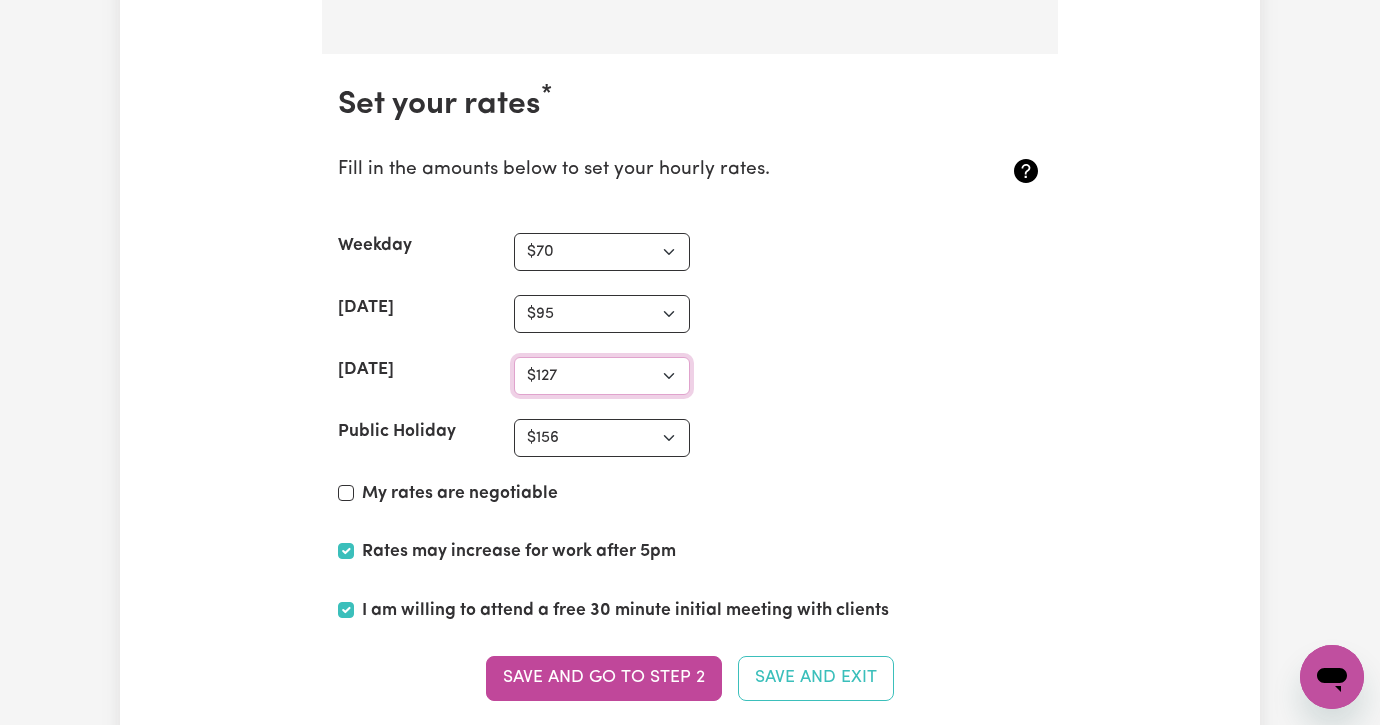 select on "120" 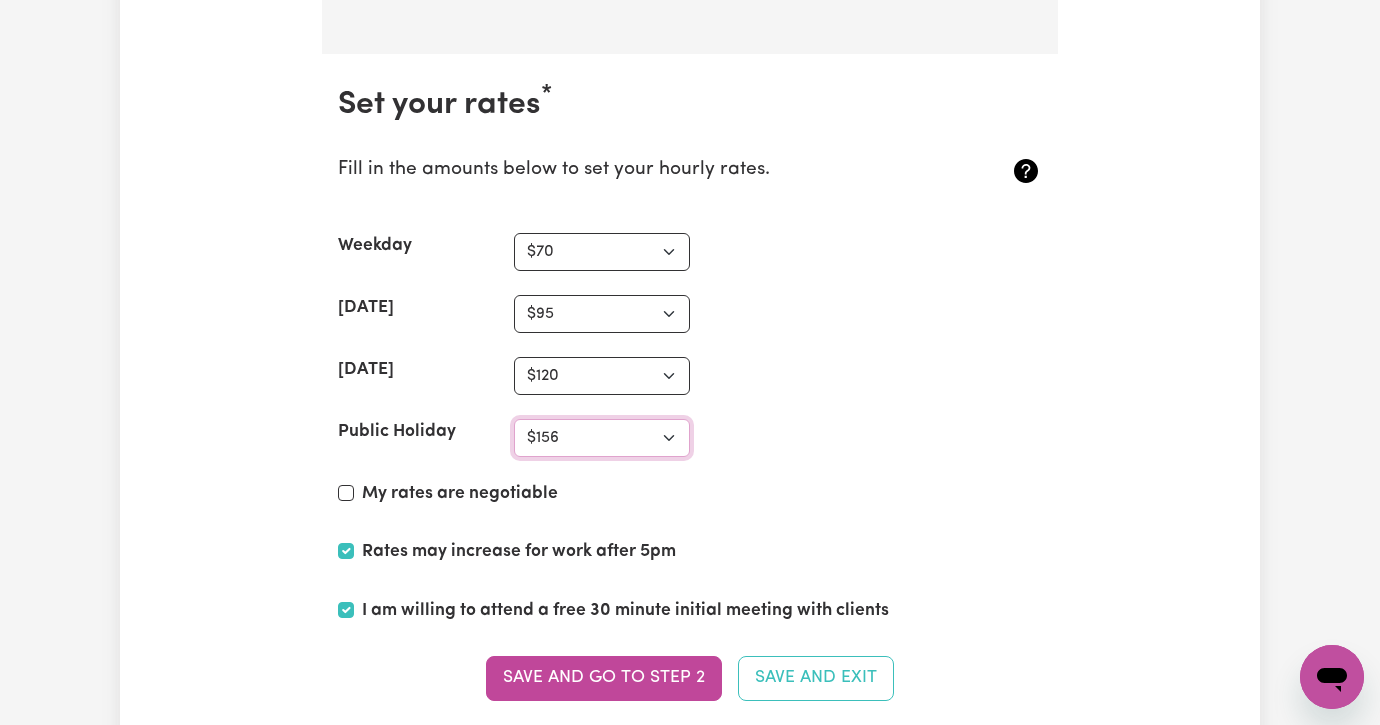 select on "150" 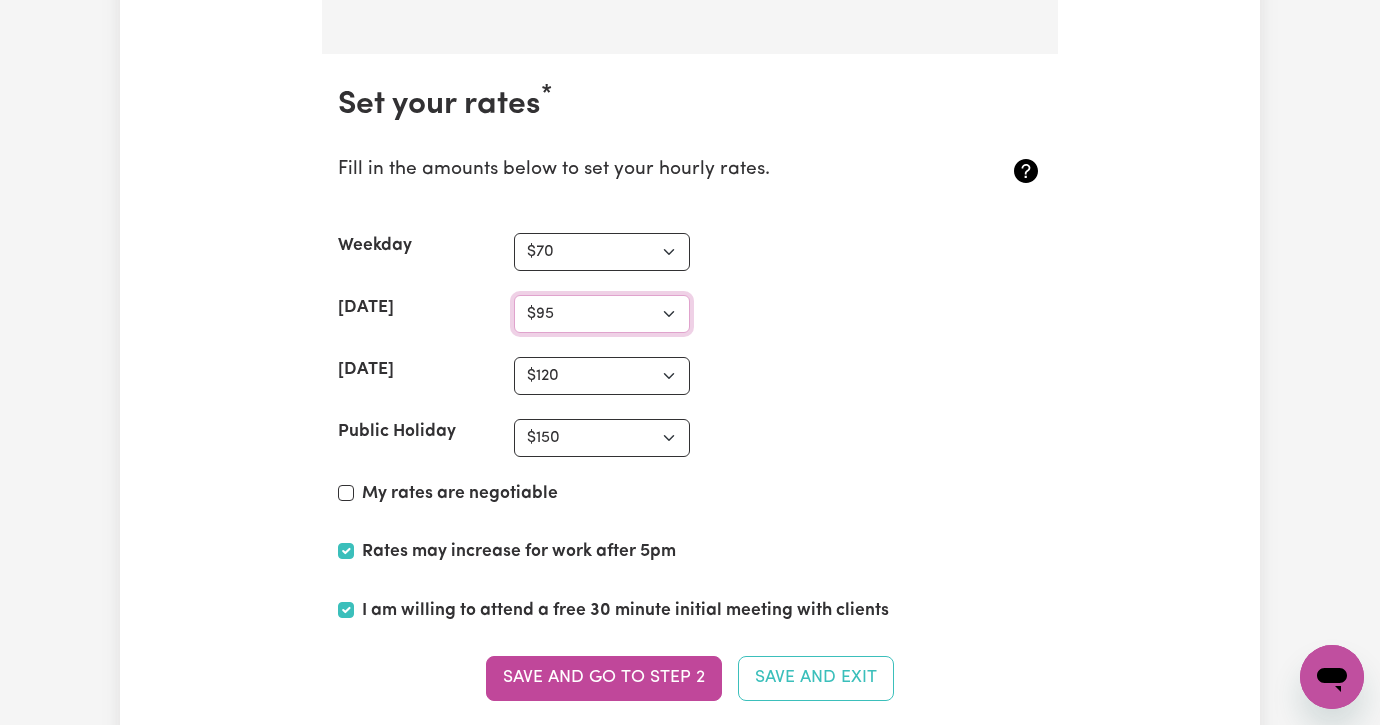 select on "90" 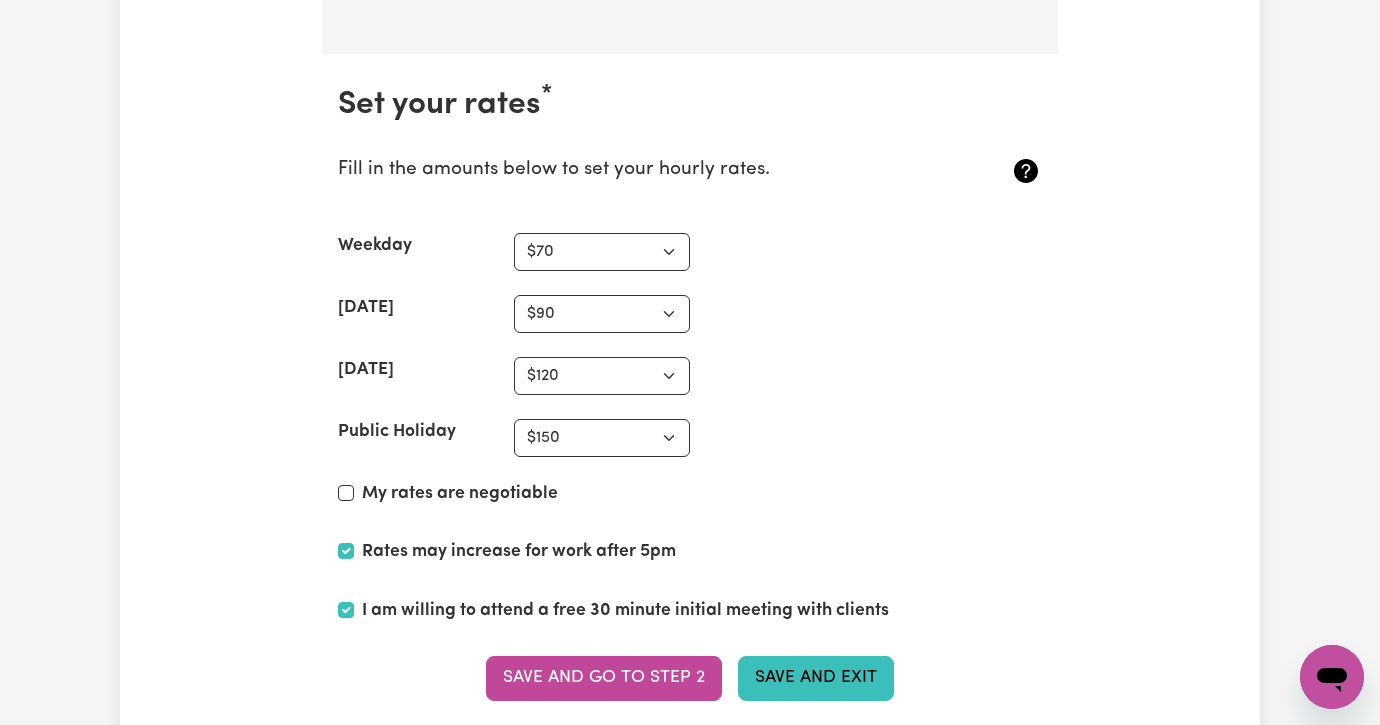 click on "Save and Exit" at bounding box center (816, 678) 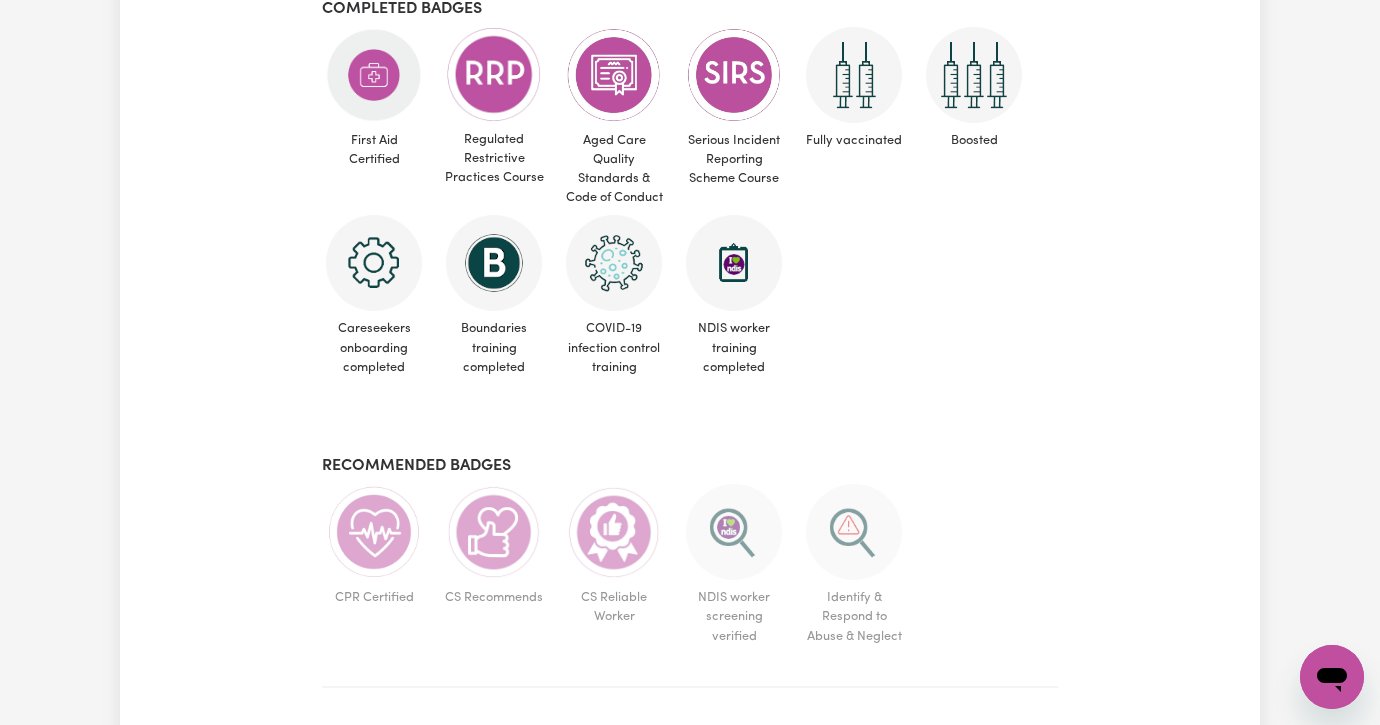 scroll, scrollTop: 1004, scrollLeft: 0, axis: vertical 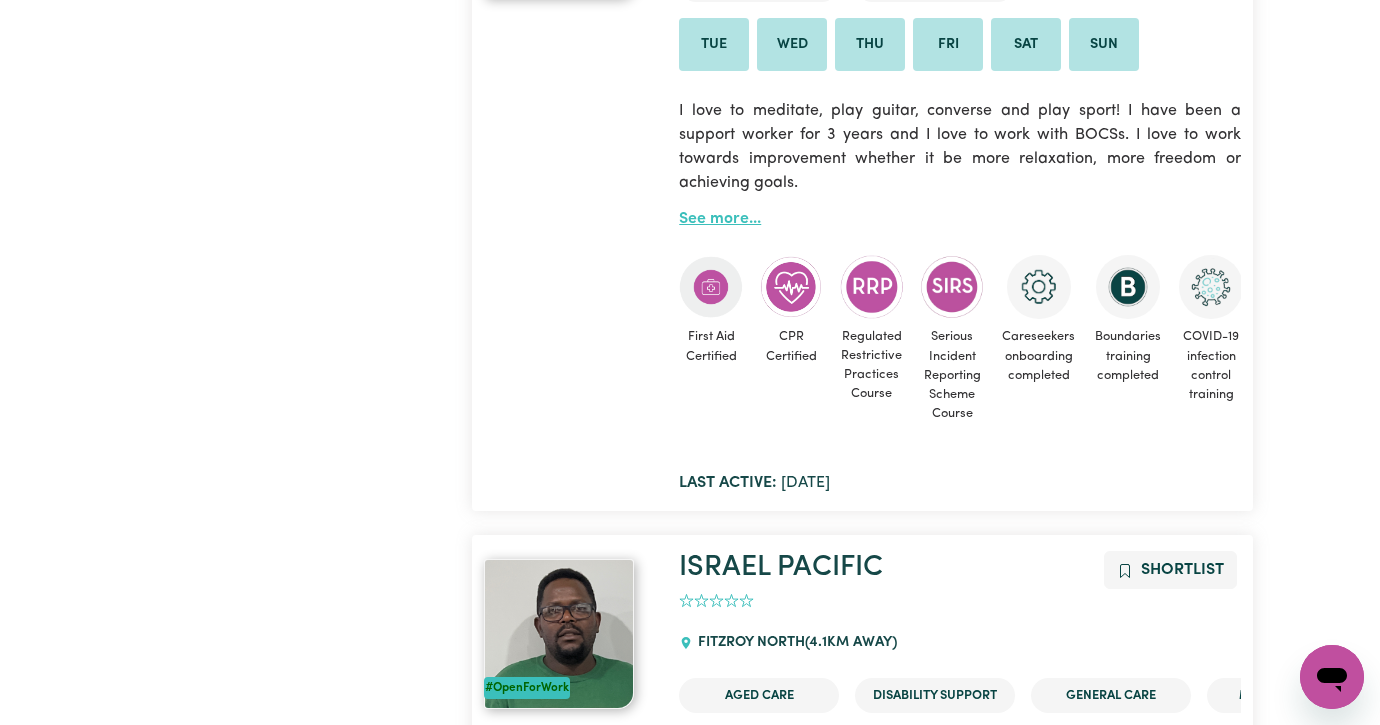 click on "See more..." at bounding box center [720, 219] 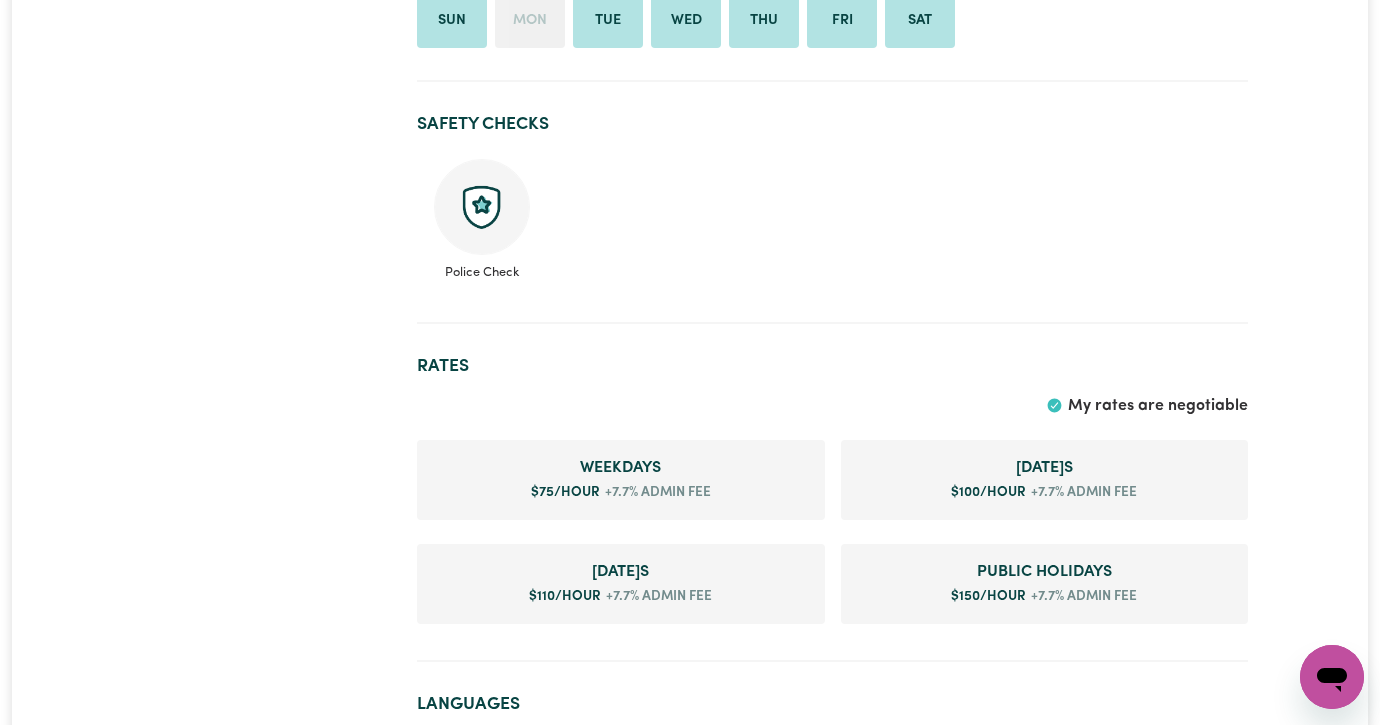 scroll, scrollTop: 1115, scrollLeft: 0, axis: vertical 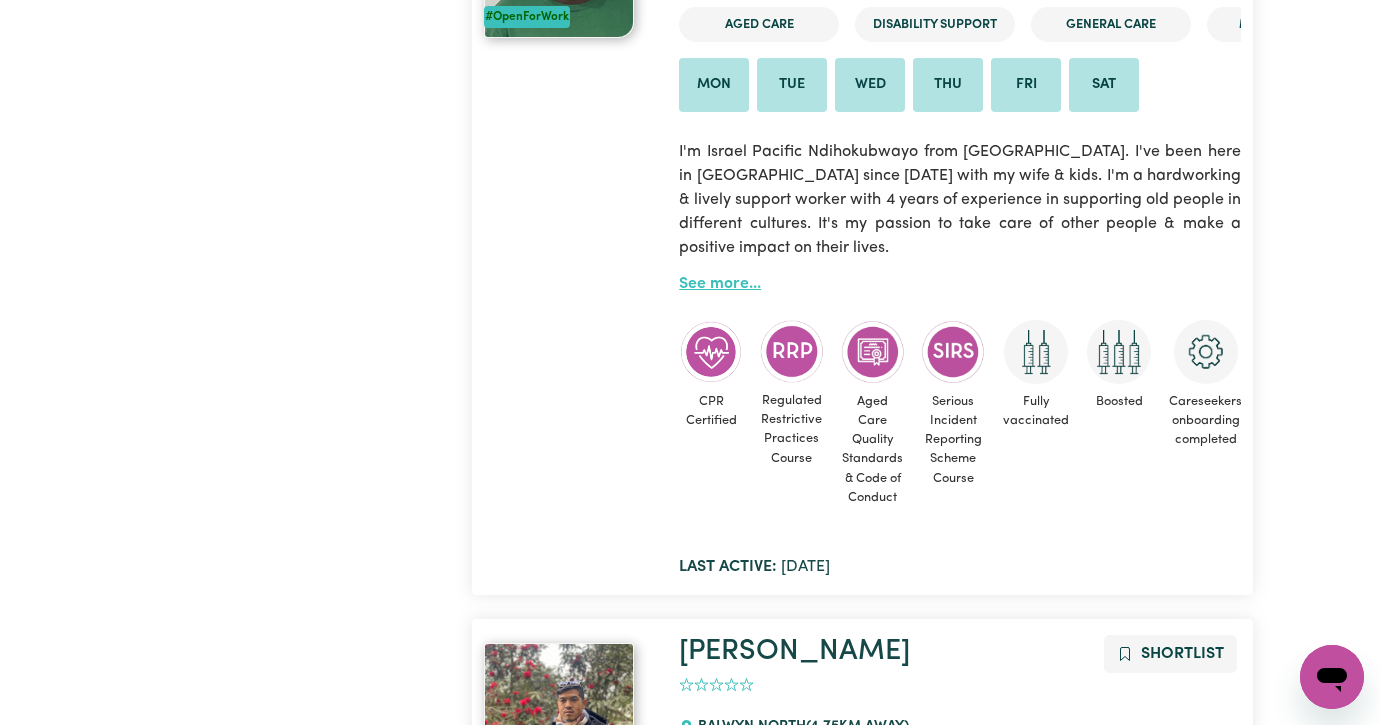 click on "See more..." at bounding box center [720, 284] 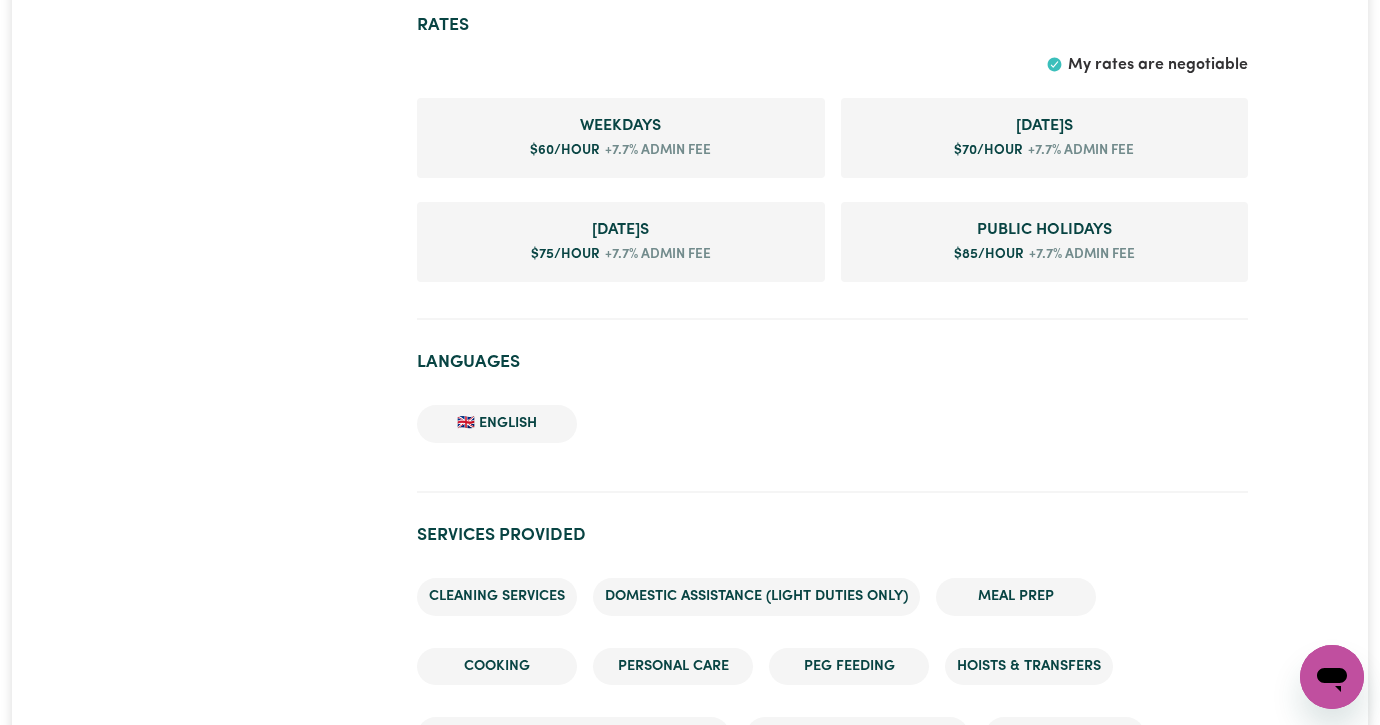 scroll, scrollTop: 1428, scrollLeft: 0, axis: vertical 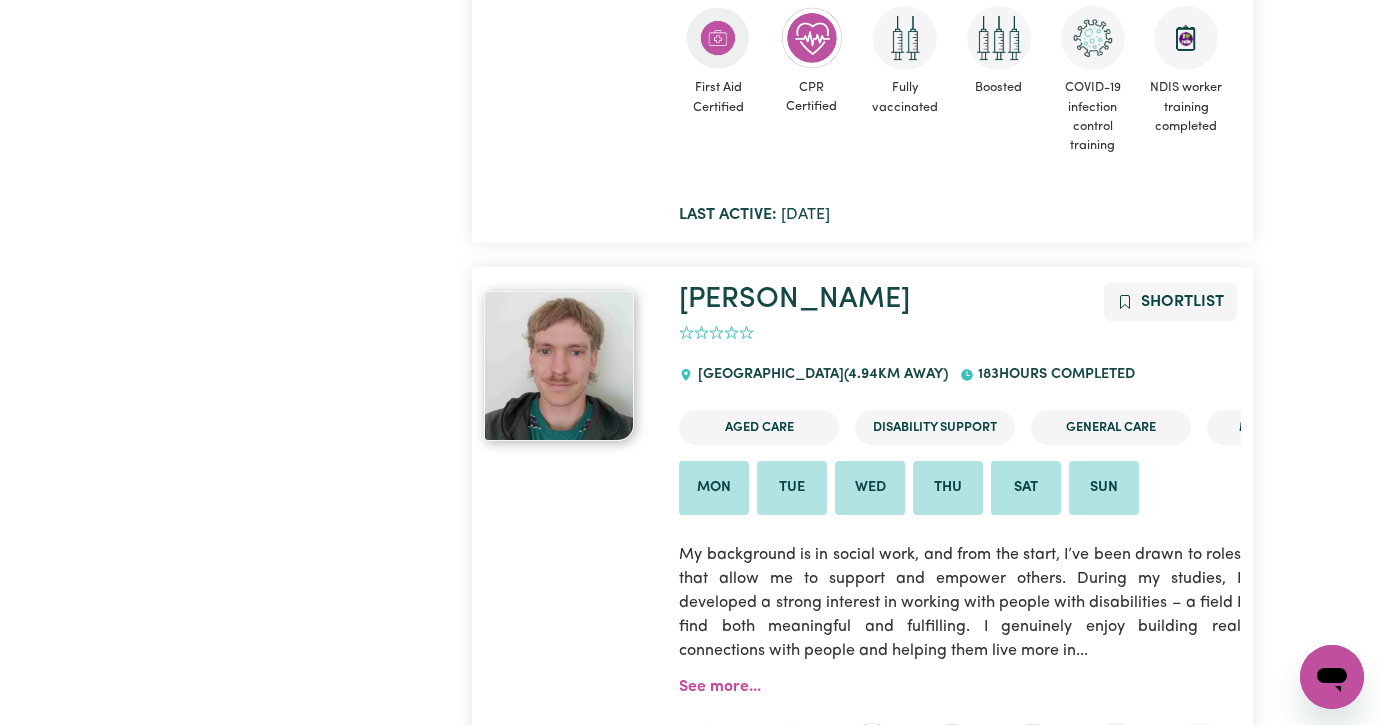 click on "See more..." at bounding box center (720, -30) 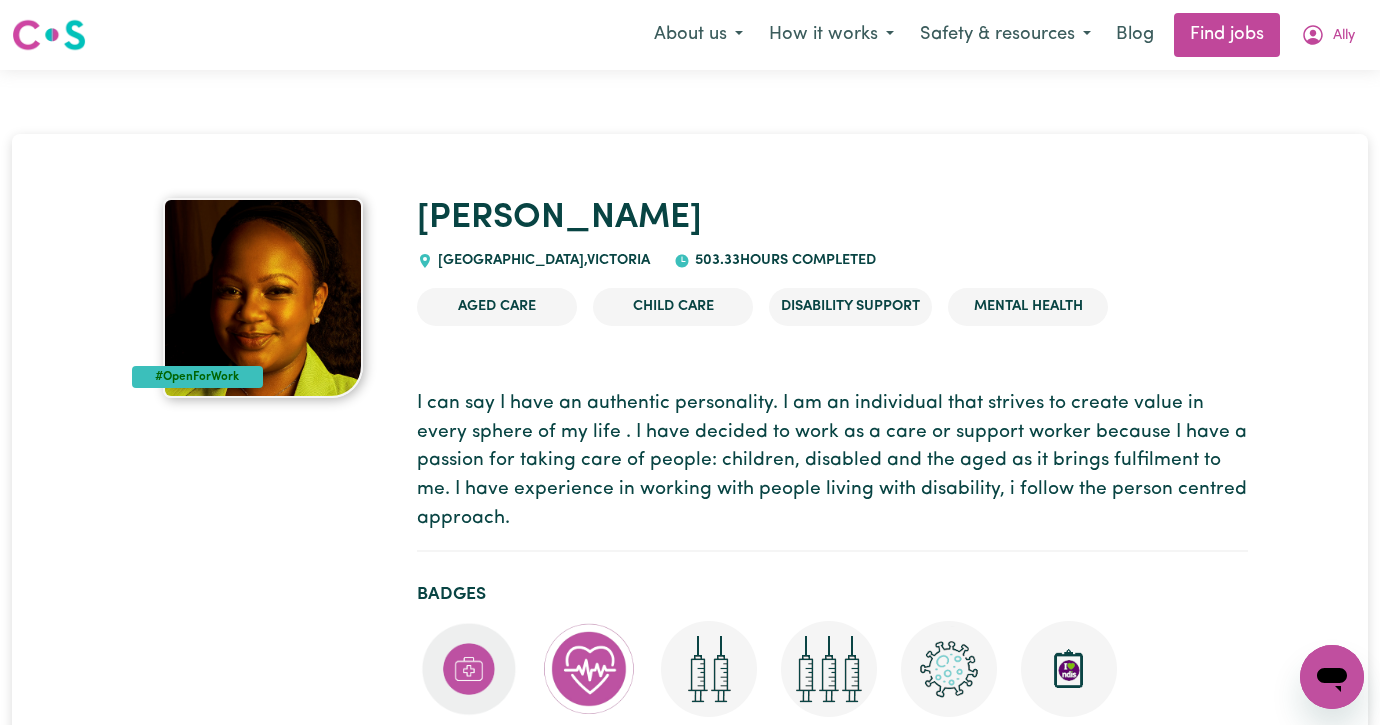 scroll, scrollTop: 0, scrollLeft: 0, axis: both 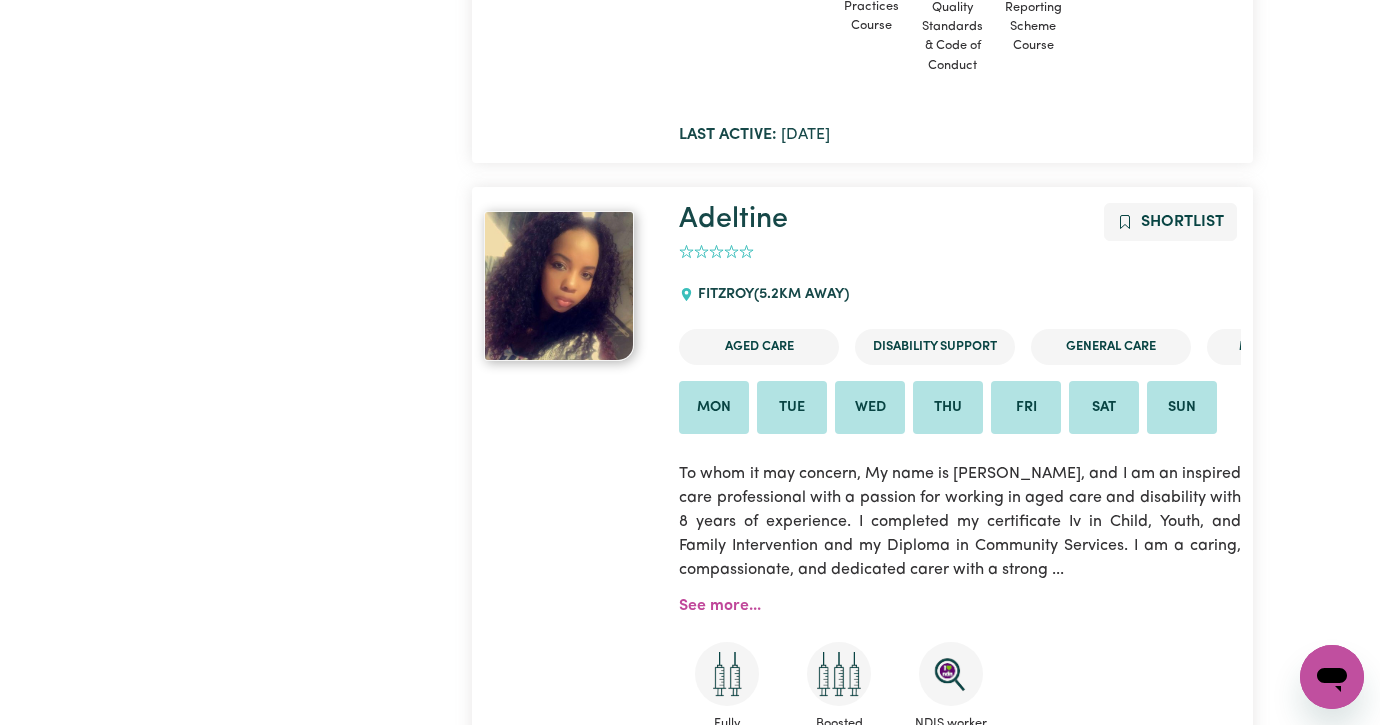 click on "See more..." at bounding box center (720, -148) 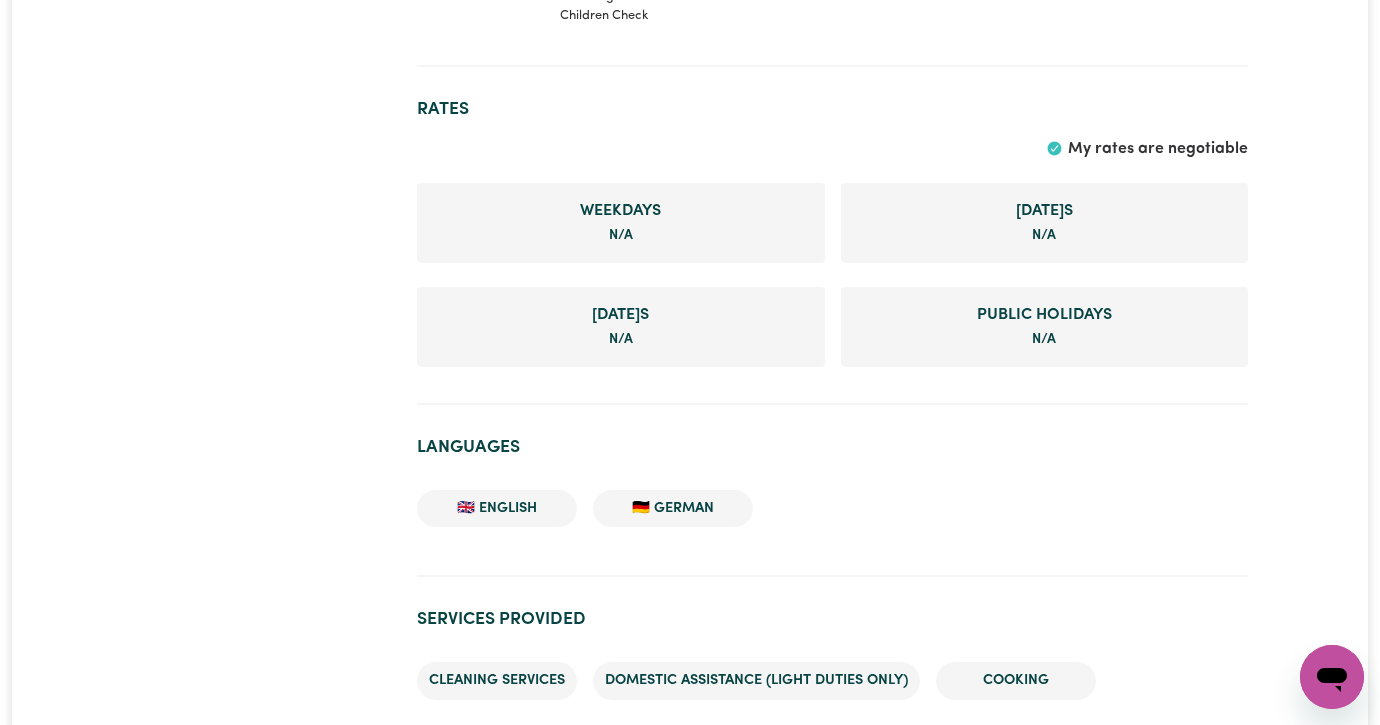 scroll, scrollTop: 1423, scrollLeft: 0, axis: vertical 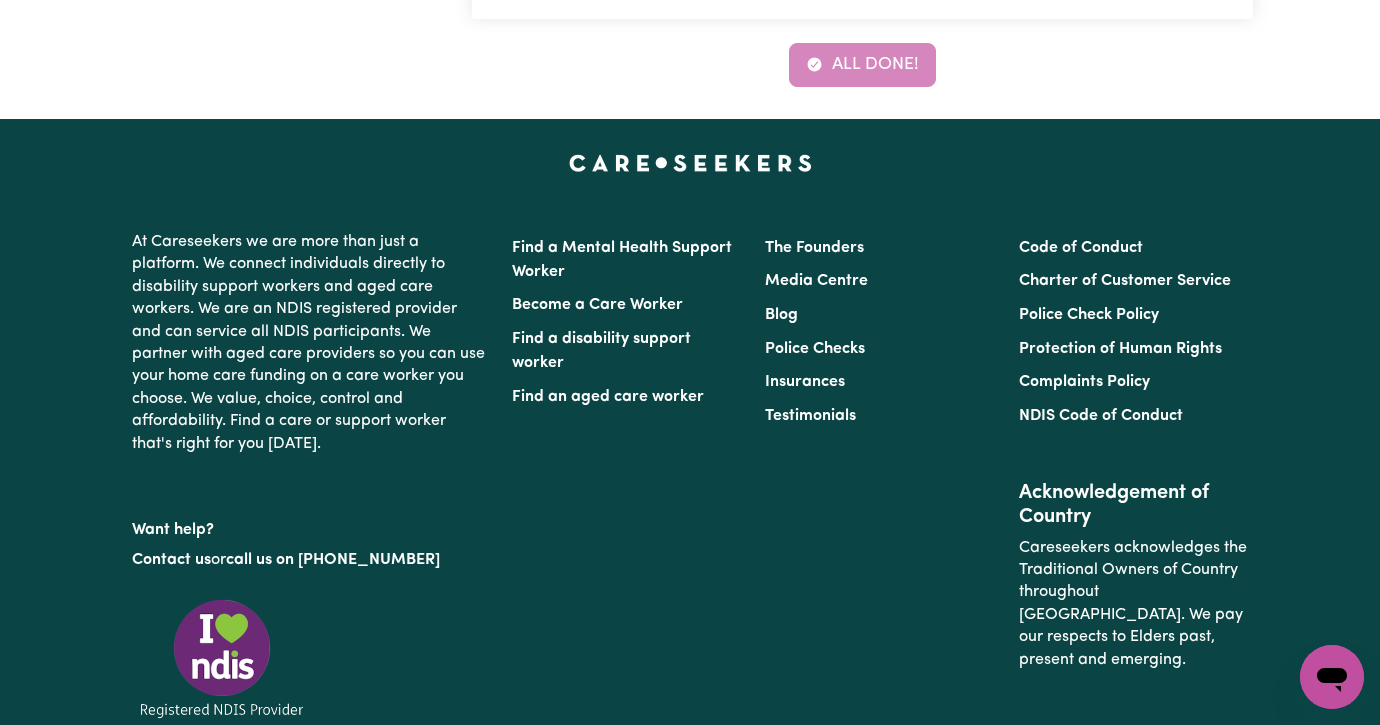 click on "See more..." at bounding box center [720, -273] 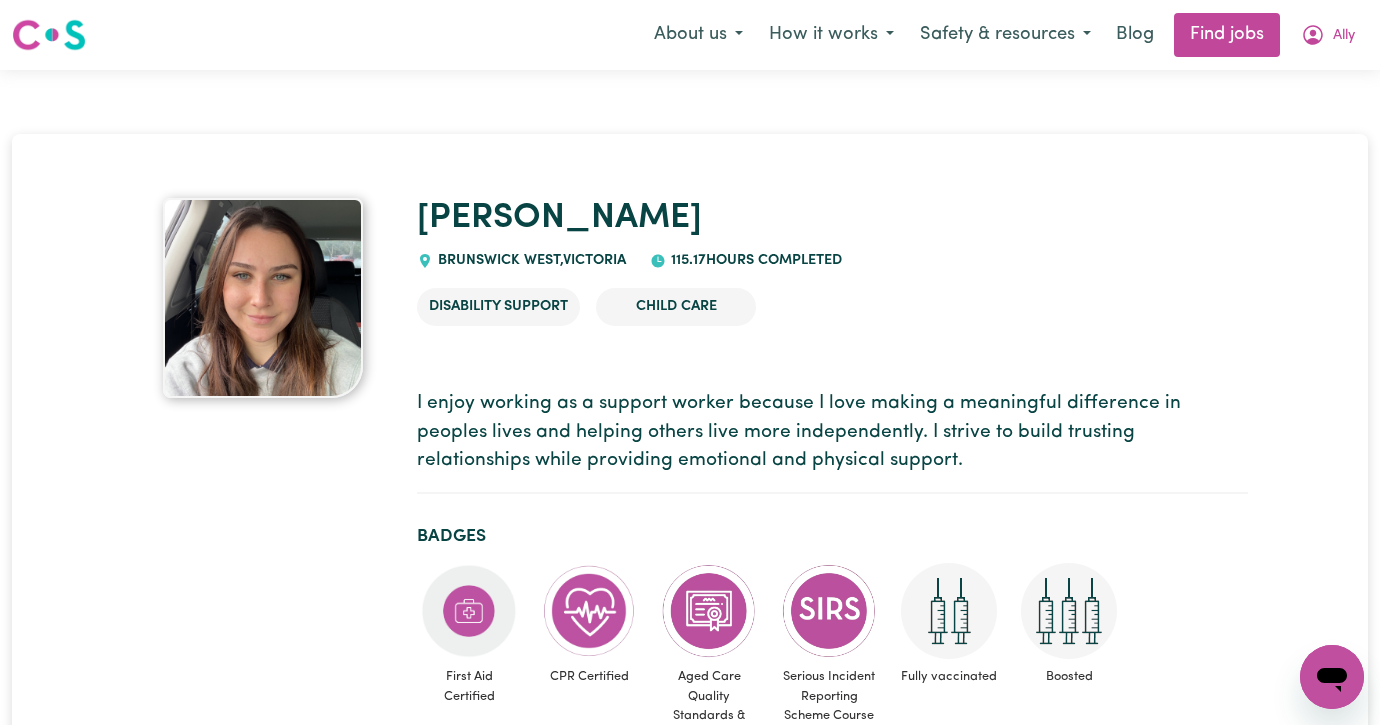 scroll, scrollTop: 0, scrollLeft: 0, axis: both 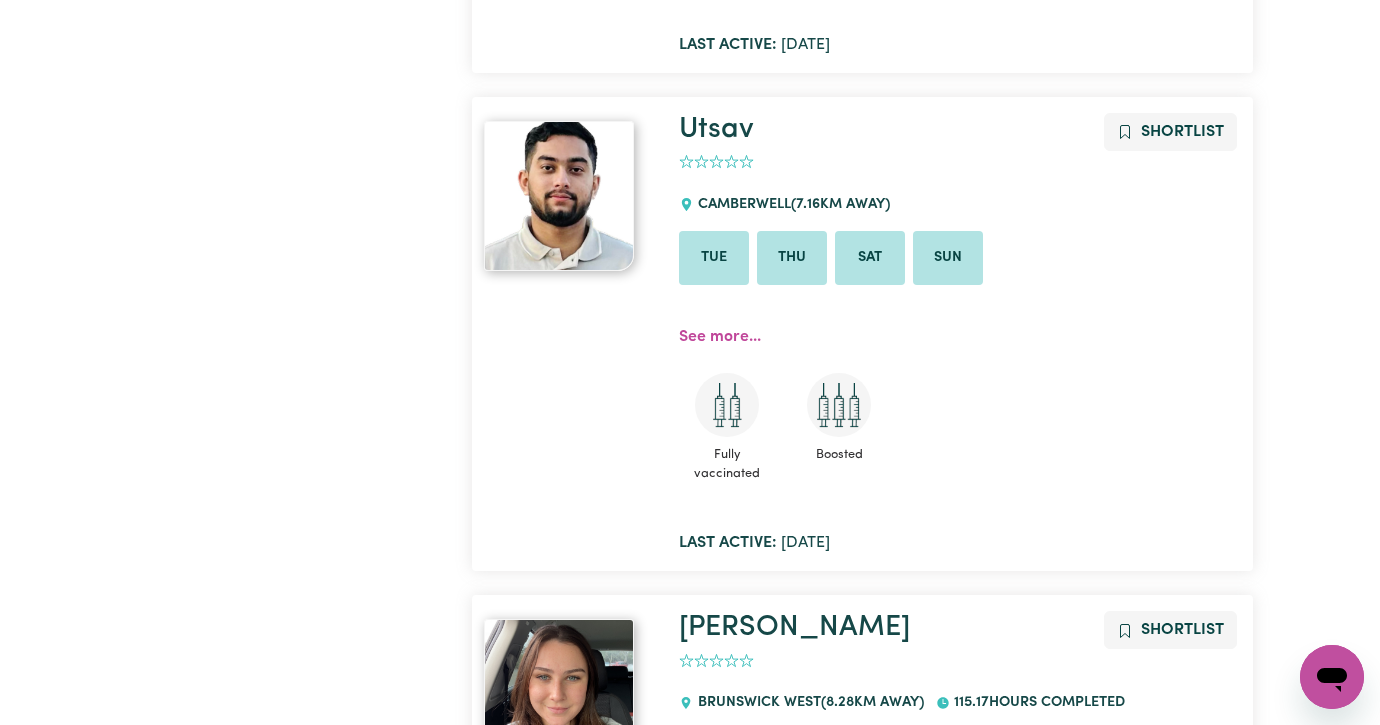click on "See more..." at bounding box center (720, -162) 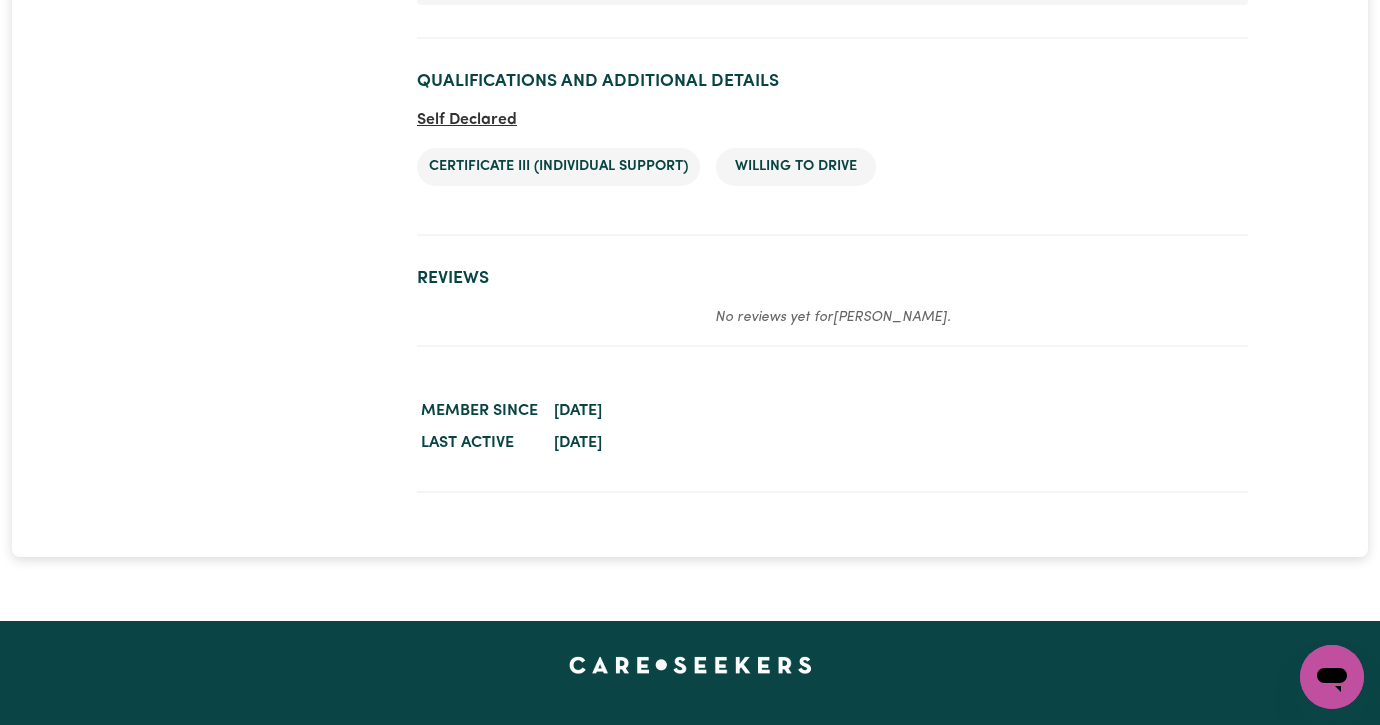 scroll, scrollTop: 2975, scrollLeft: 0, axis: vertical 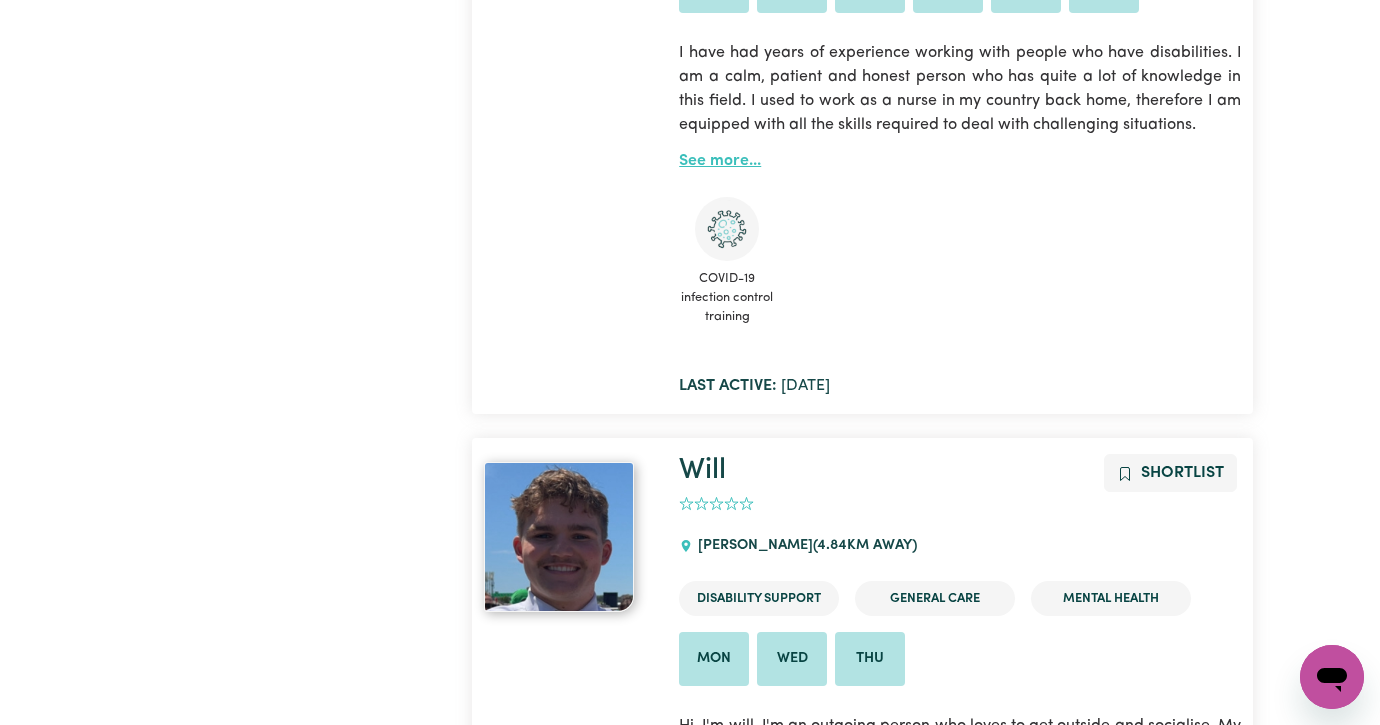 click on "See more..." at bounding box center (720, 161) 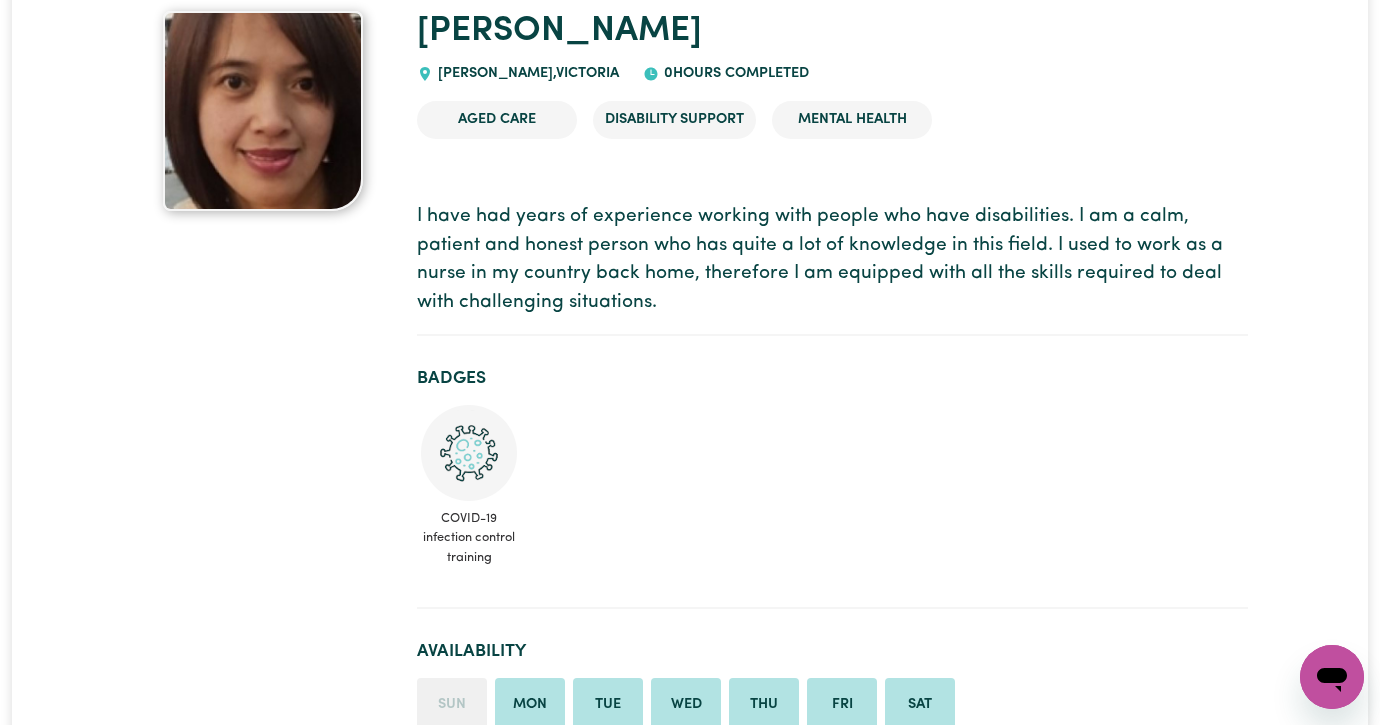 scroll, scrollTop: 187, scrollLeft: 0, axis: vertical 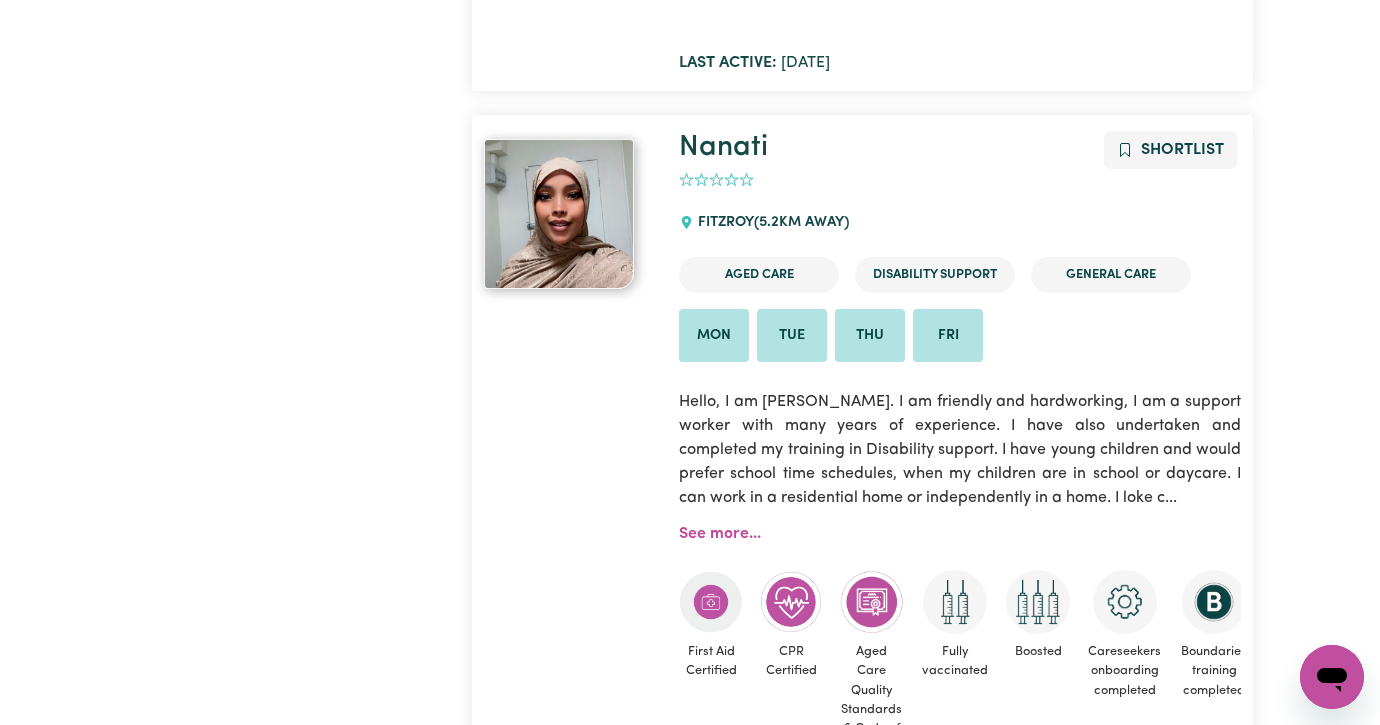 click on "See more..." at bounding box center [720, -163] 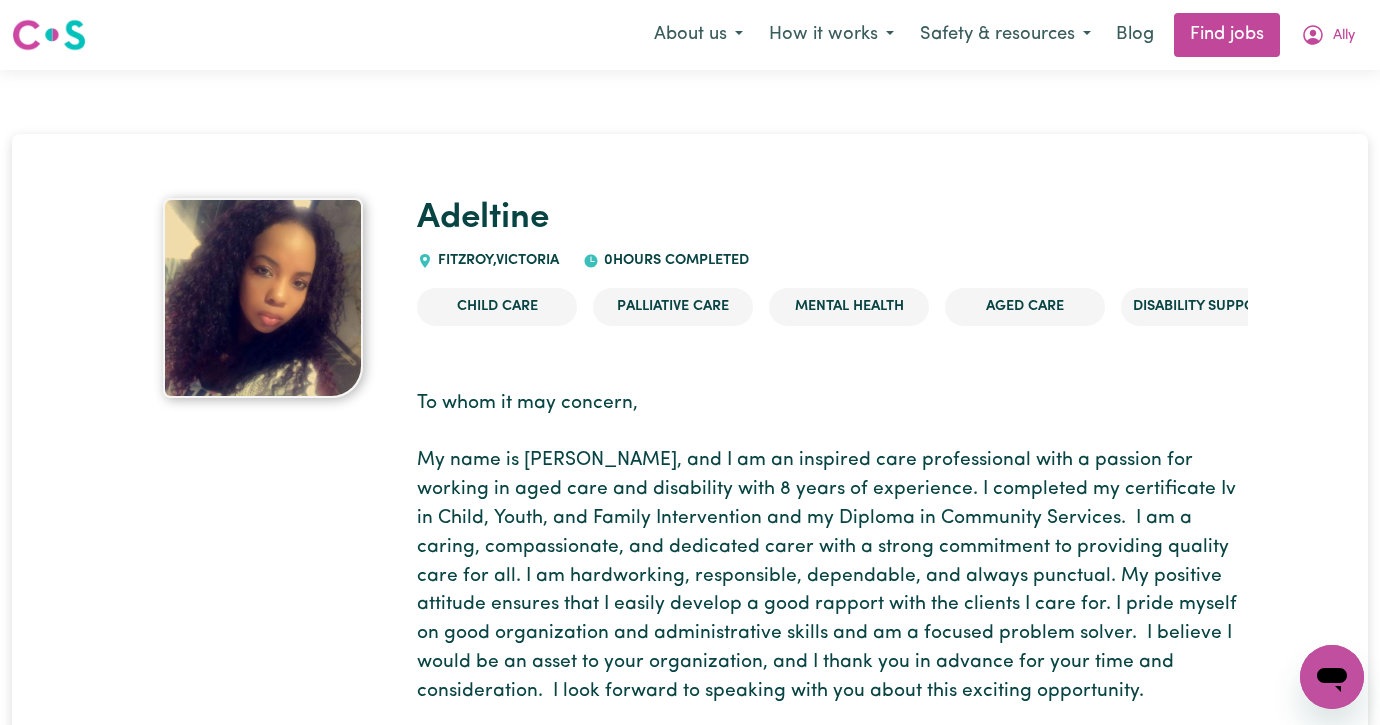 scroll, scrollTop: 0, scrollLeft: 0, axis: both 